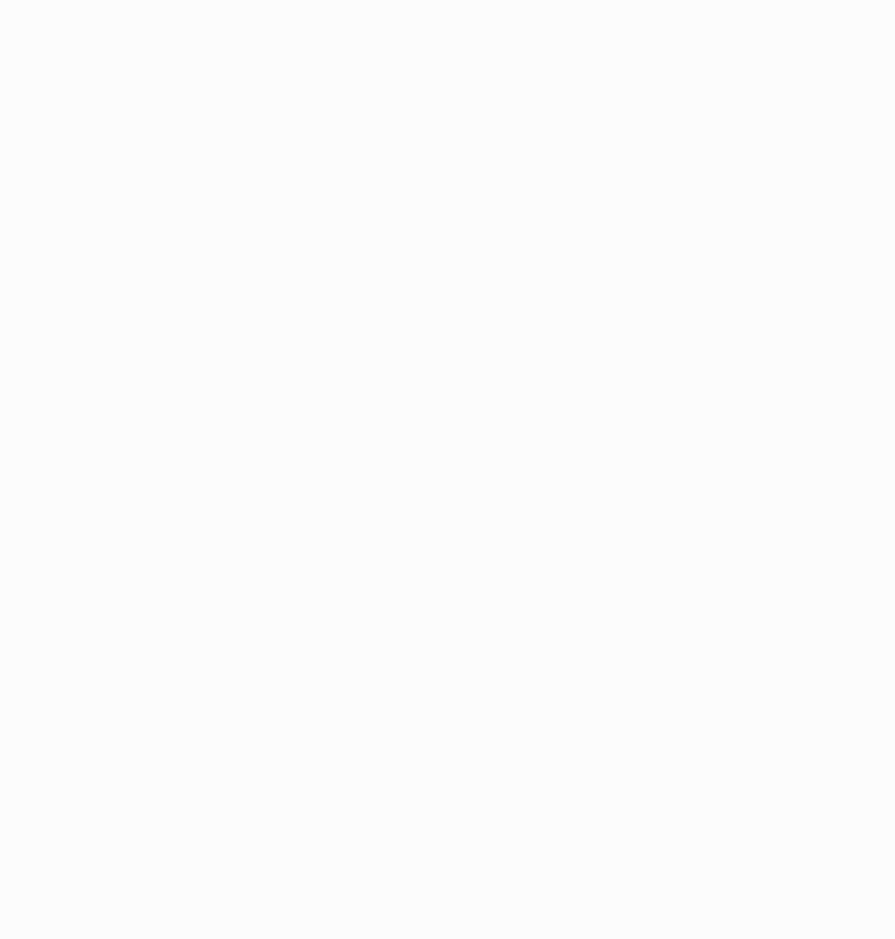 scroll, scrollTop: 0, scrollLeft: 0, axis: both 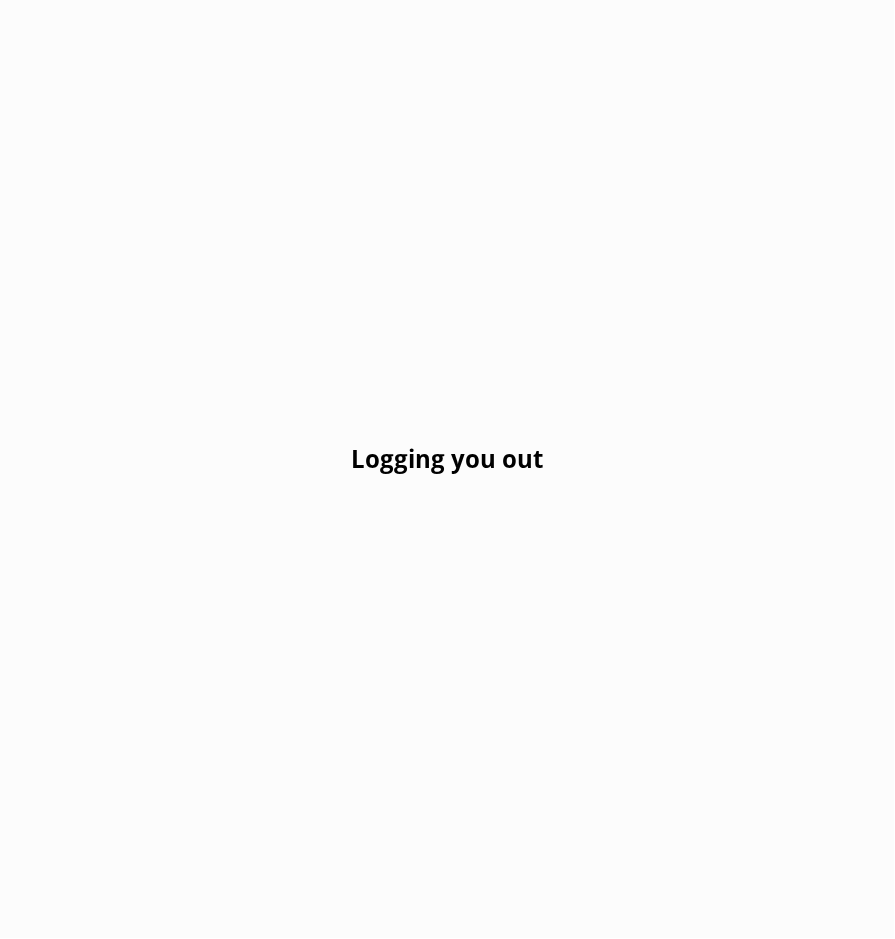 click on "Logging you out" at bounding box center [447, 469] 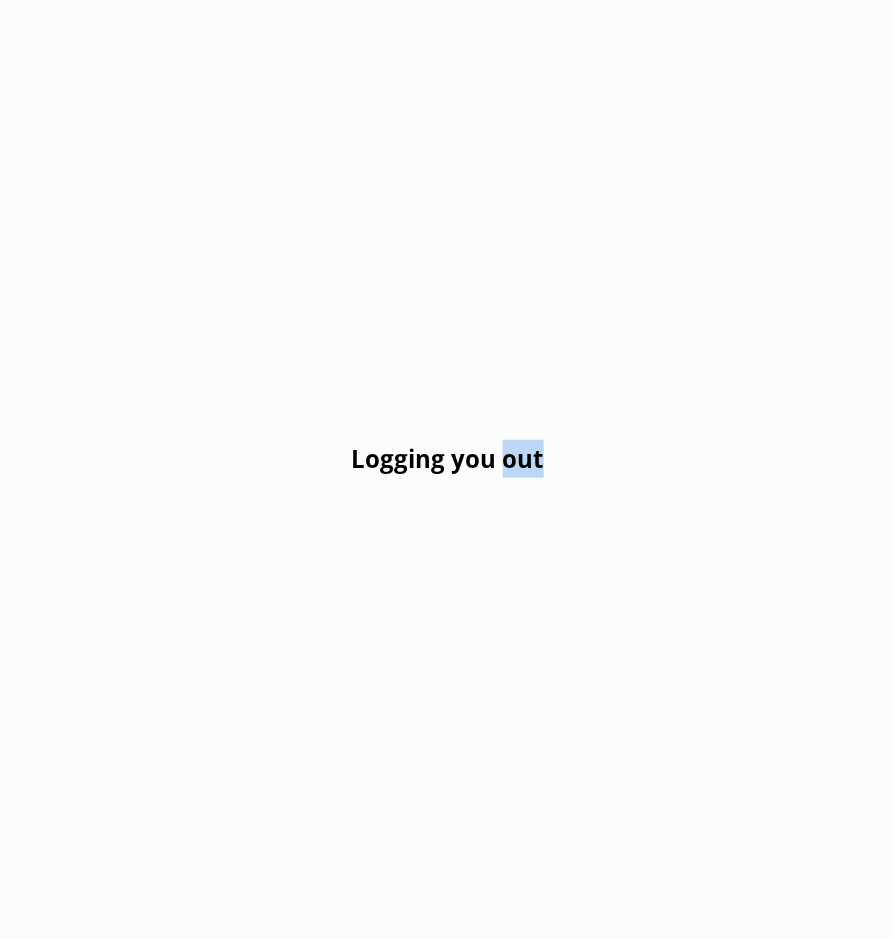 click on "Logging you out" at bounding box center (447, 469) 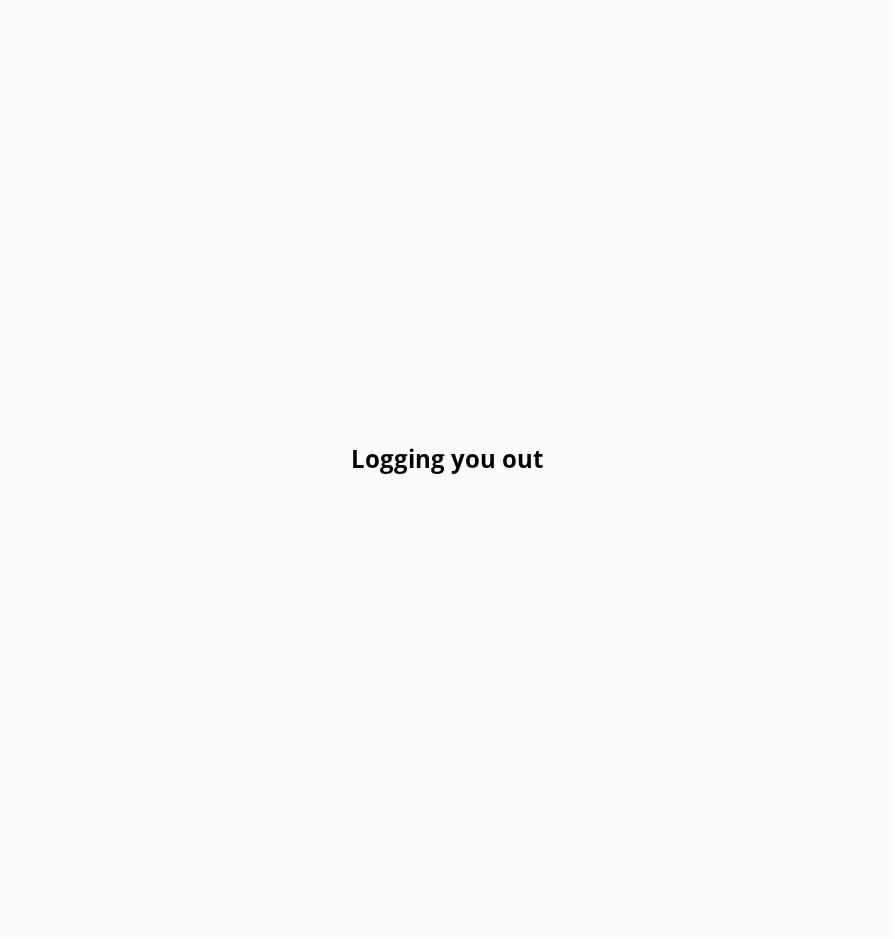 click on "Logging you out" at bounding box center [447, 469] 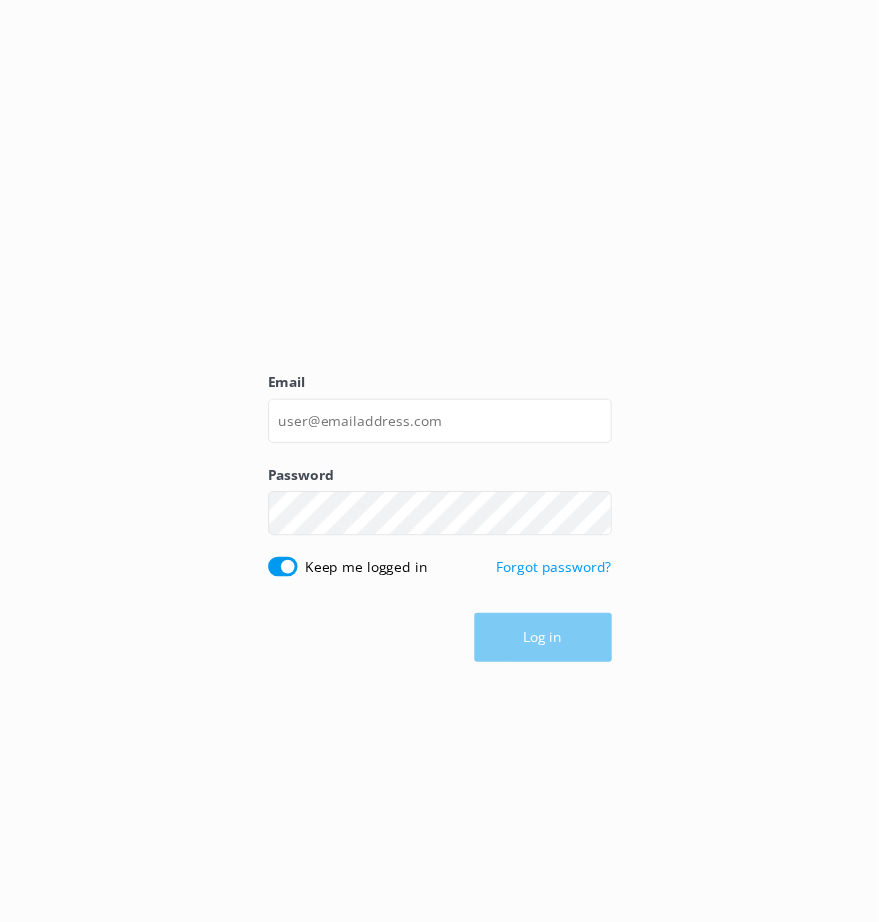 scroll, scrollTop: 0, scrollLeft: 0, axis: both 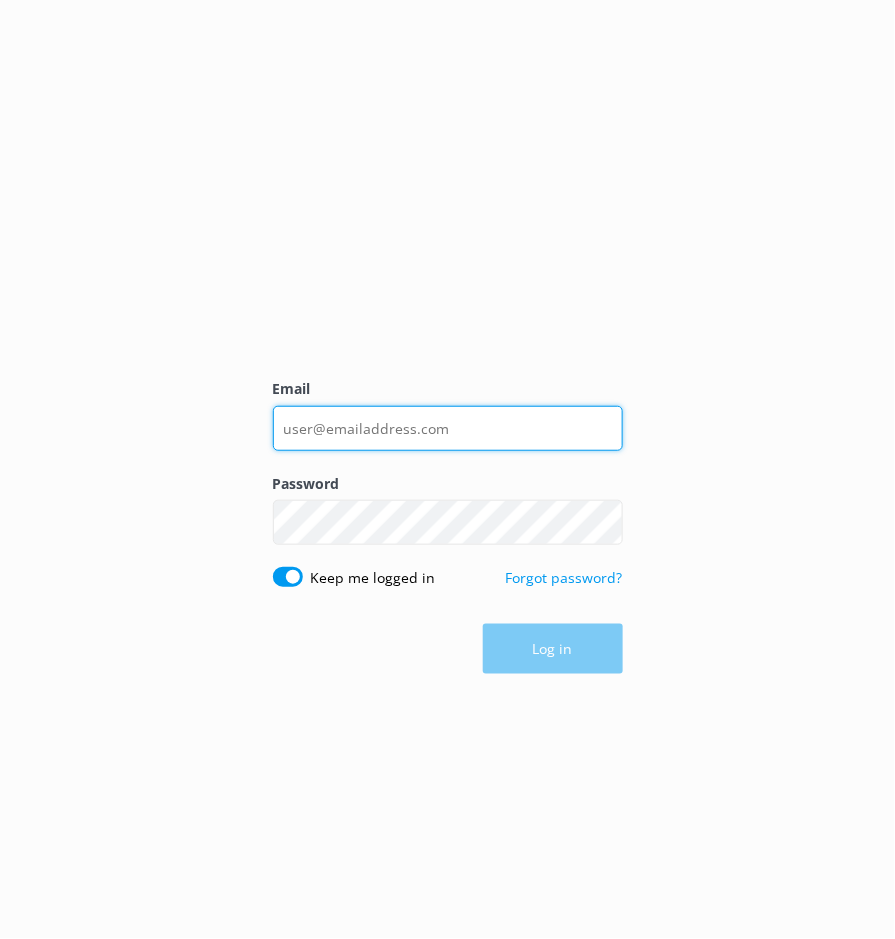 type on "[FIRST]@[EXAMPLE.COM]" 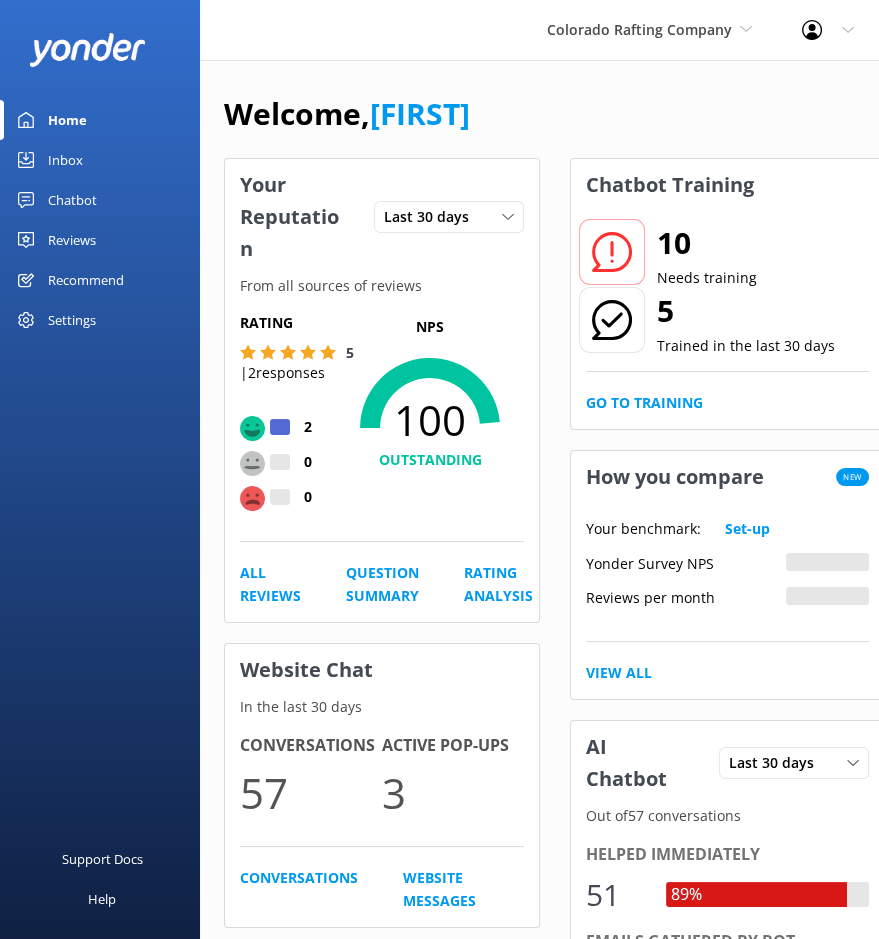 click on "Chatbot" at bounding box center [72, 200] 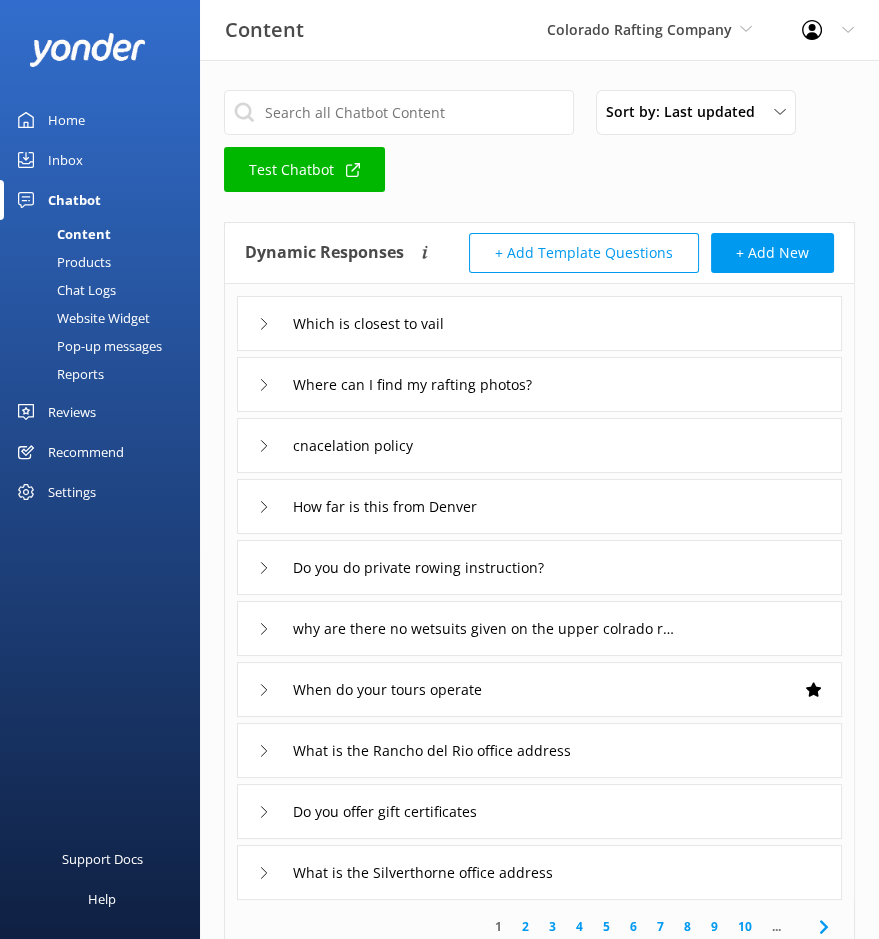 click on "Content" at bounding box center [61, 234] 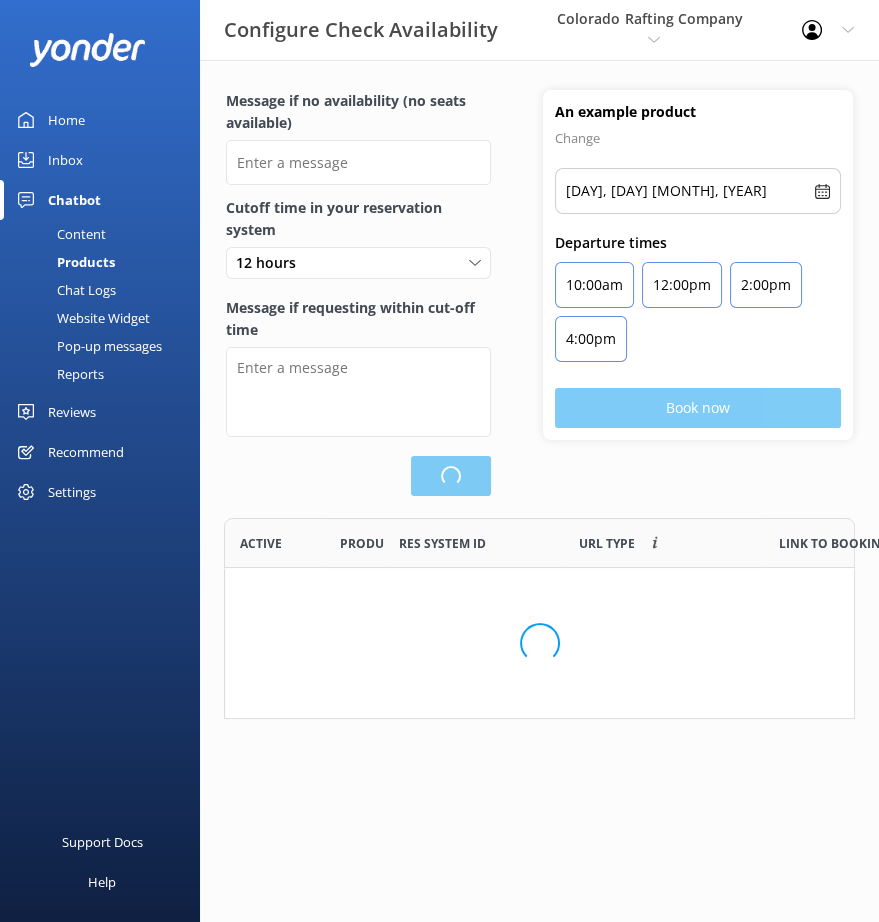 scroll, scrollTop: 18, scrollLeft: 17, axis: both 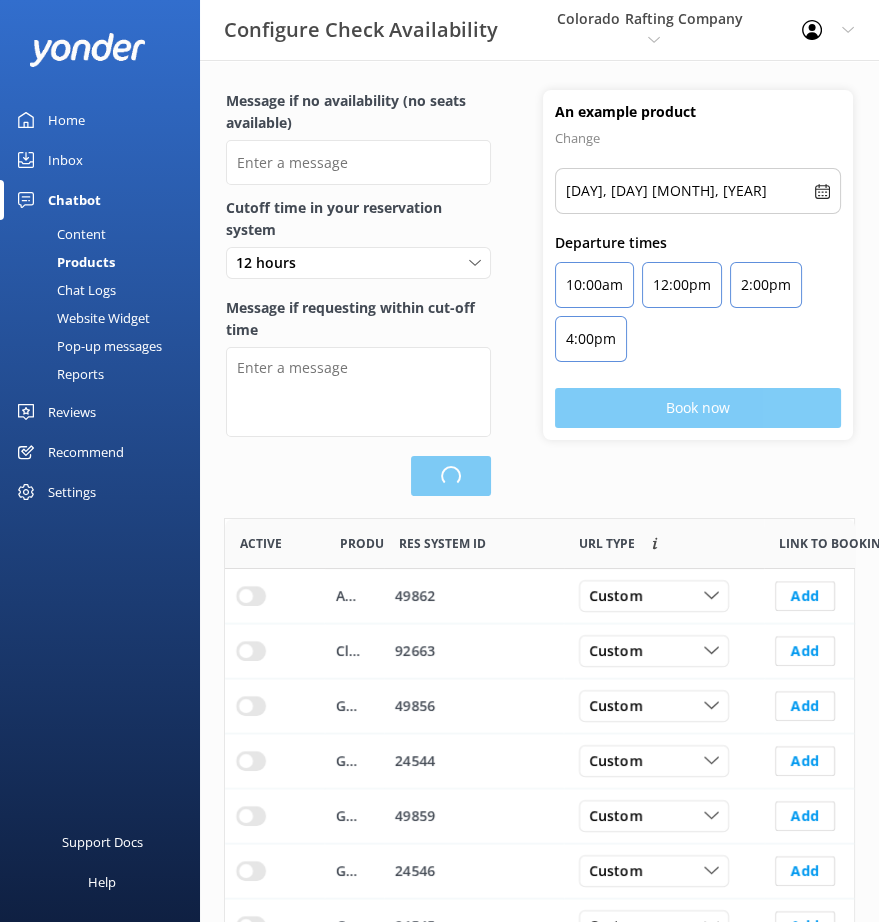 type on "There are no seats available, please check an alternative day" 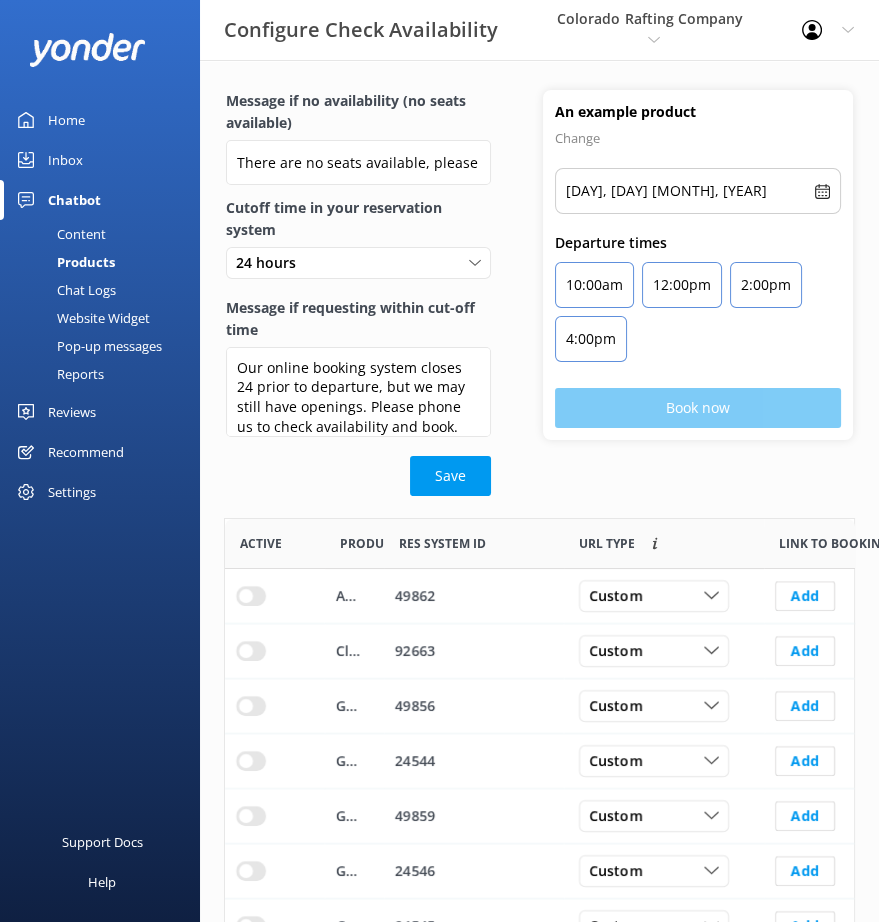 click on "Chat Logs" at bounding box center [64, 290] 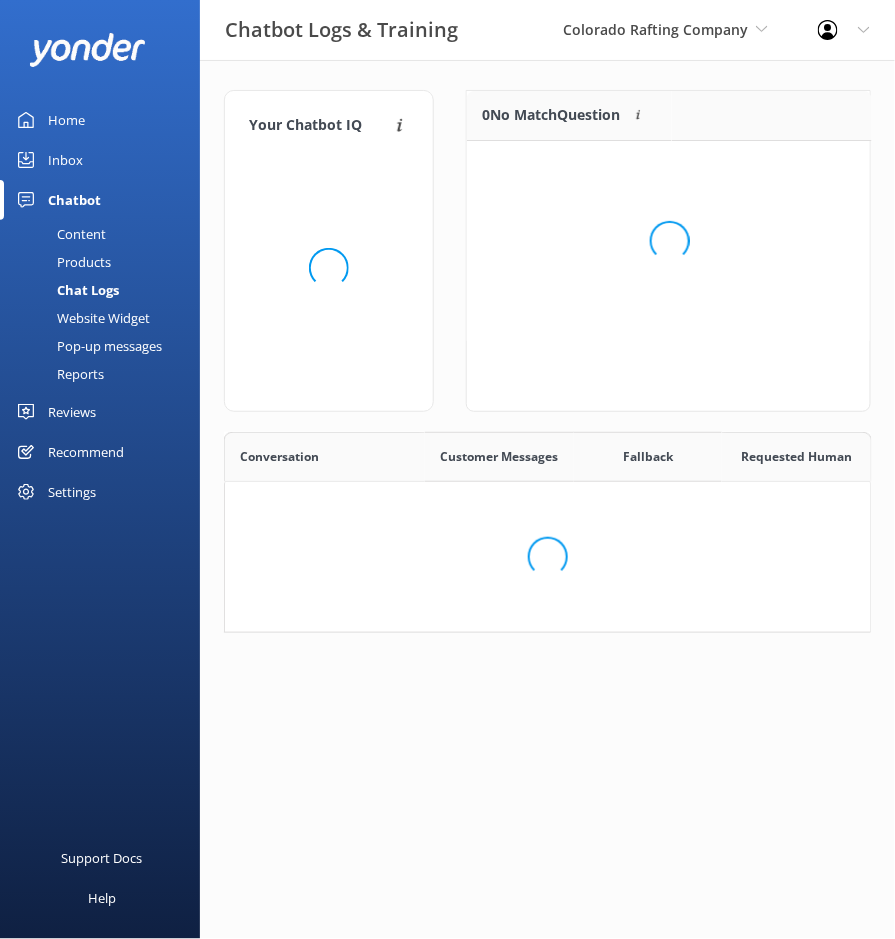 scroll, scrollTop: 17, scrollLeft: 17, axis: both 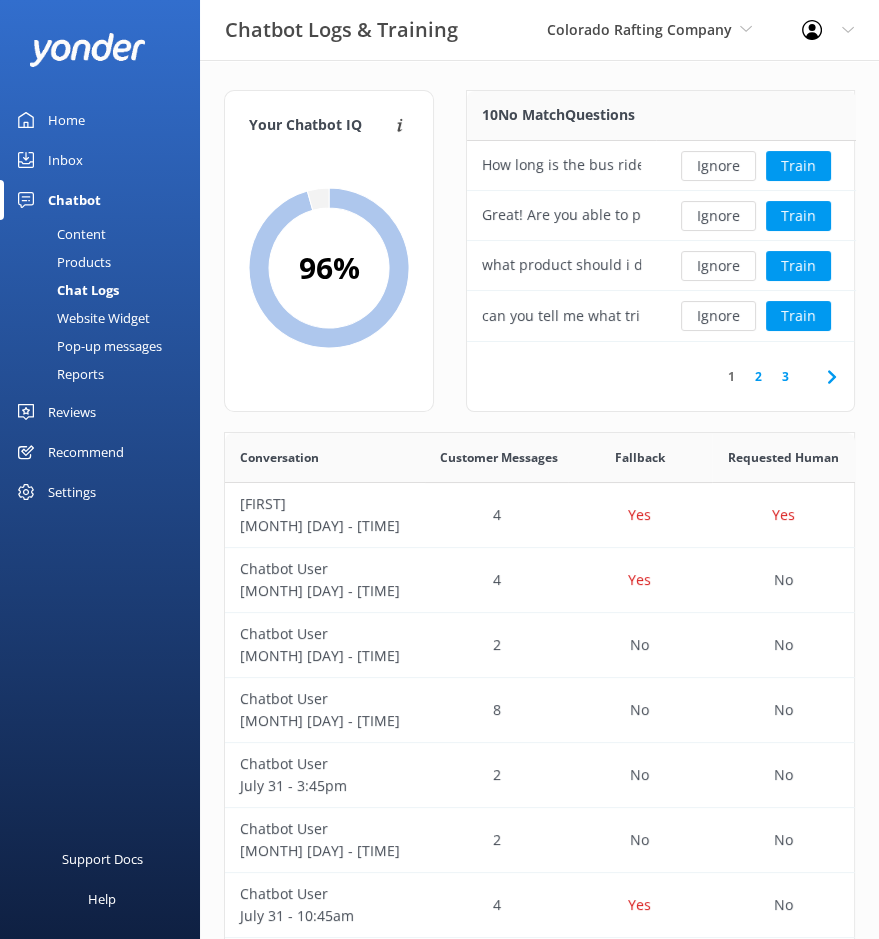 click on "Pop-up messages" at bounding box center (87, 346) 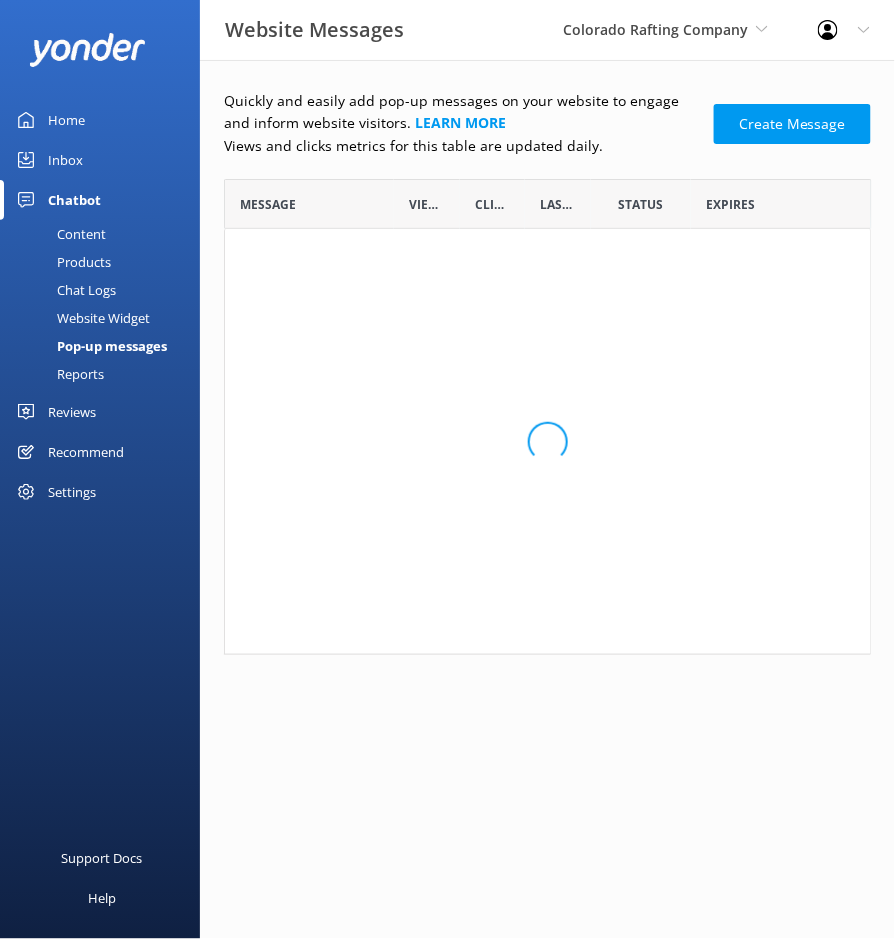 scroll, scrollTop: 18, scrollLeft: 17, axis: both 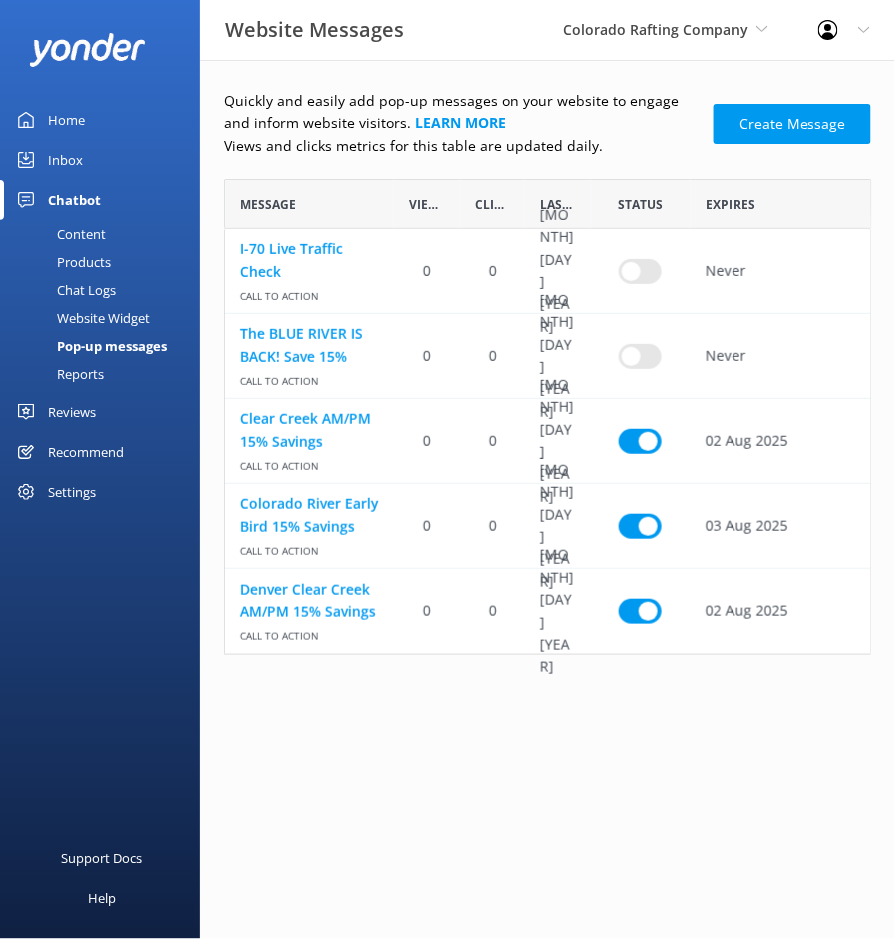 click on "Reports" at bounding box center [58, 374] 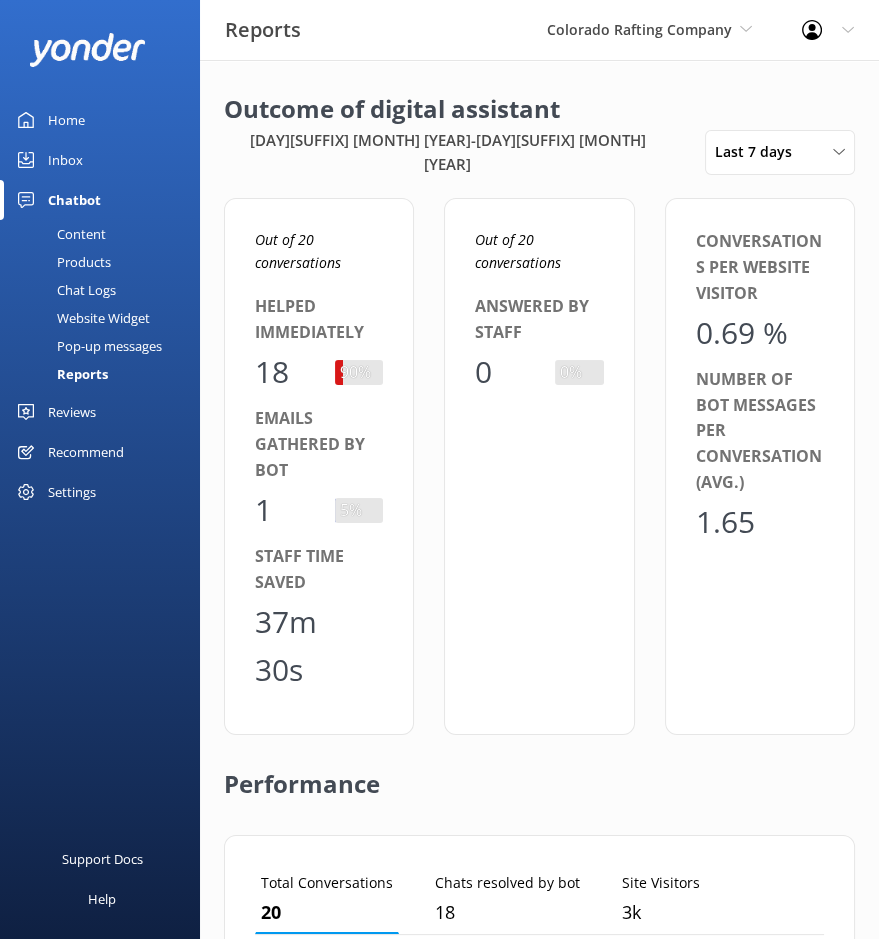 scroll, scrollTop: 18, scrollLeft: 17, axis: both 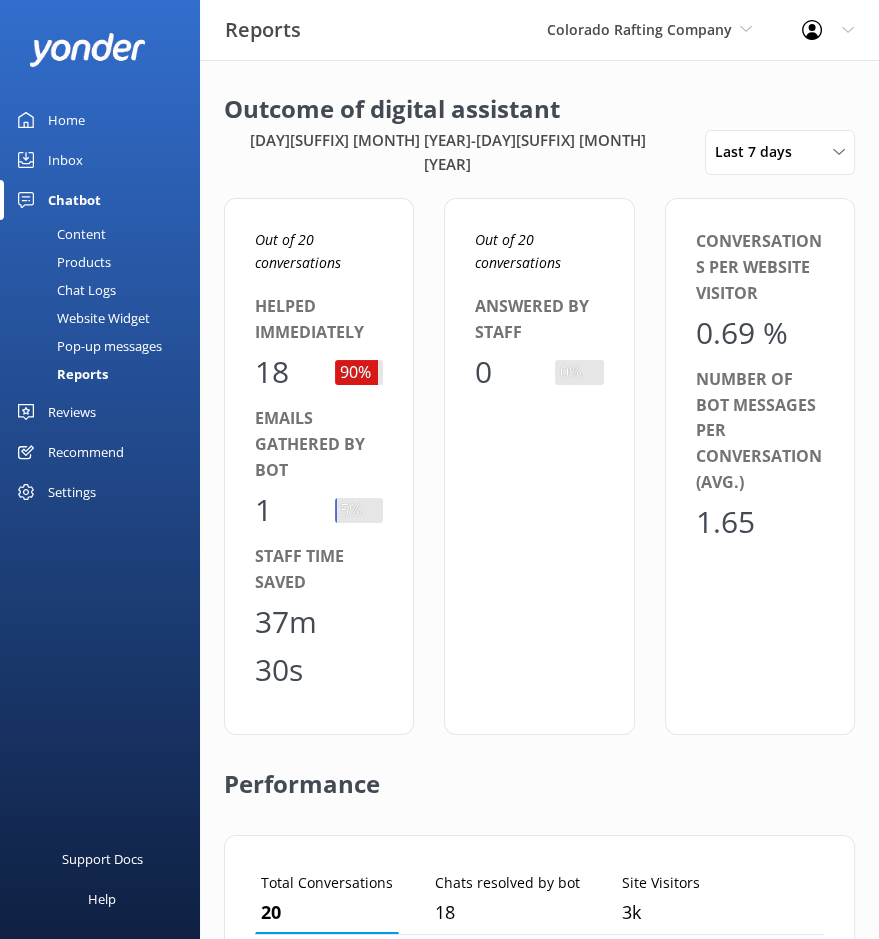 click on "Content" at bounding box center [59, 234] 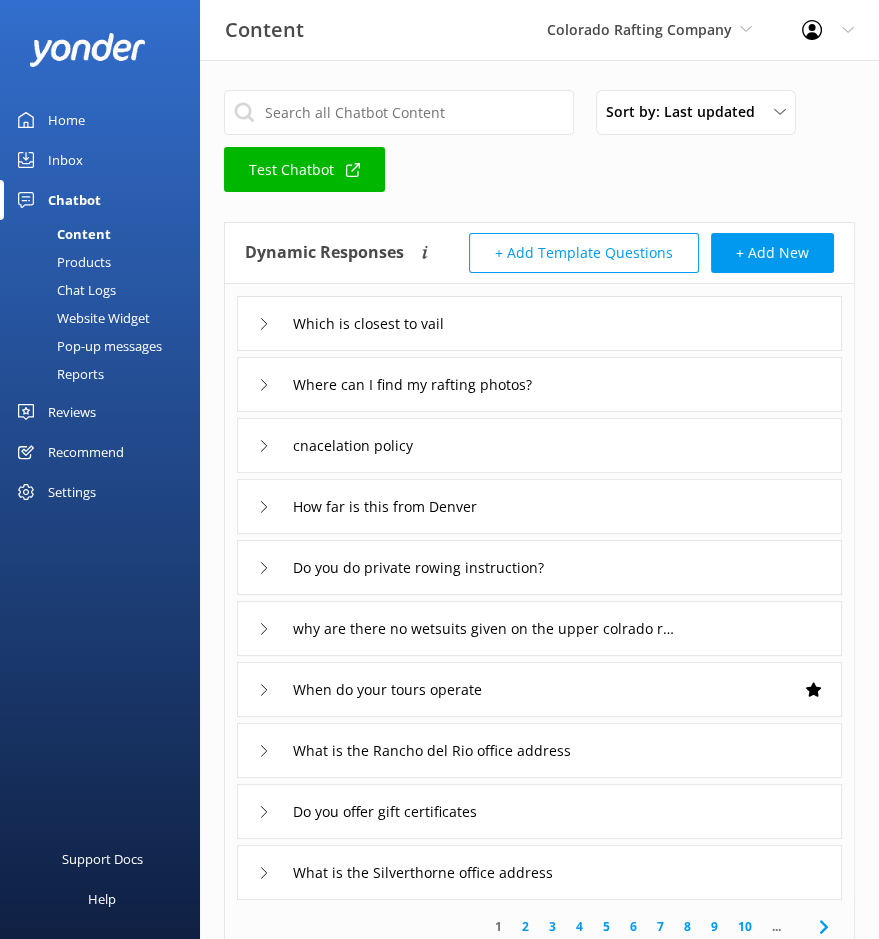 click on "Inbox" at bounding box center (65, 160) 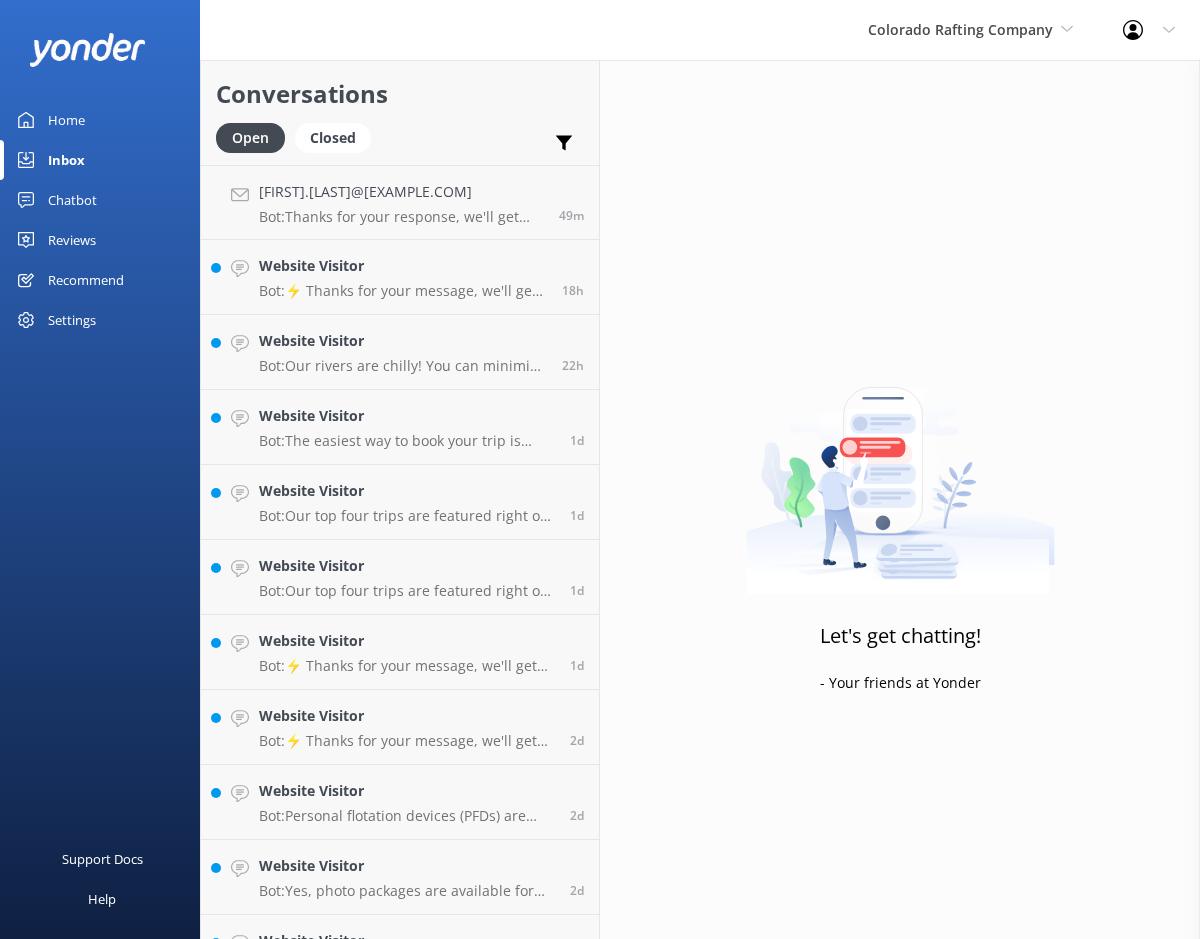 click on "Settings" at bounding box center [72, 320] 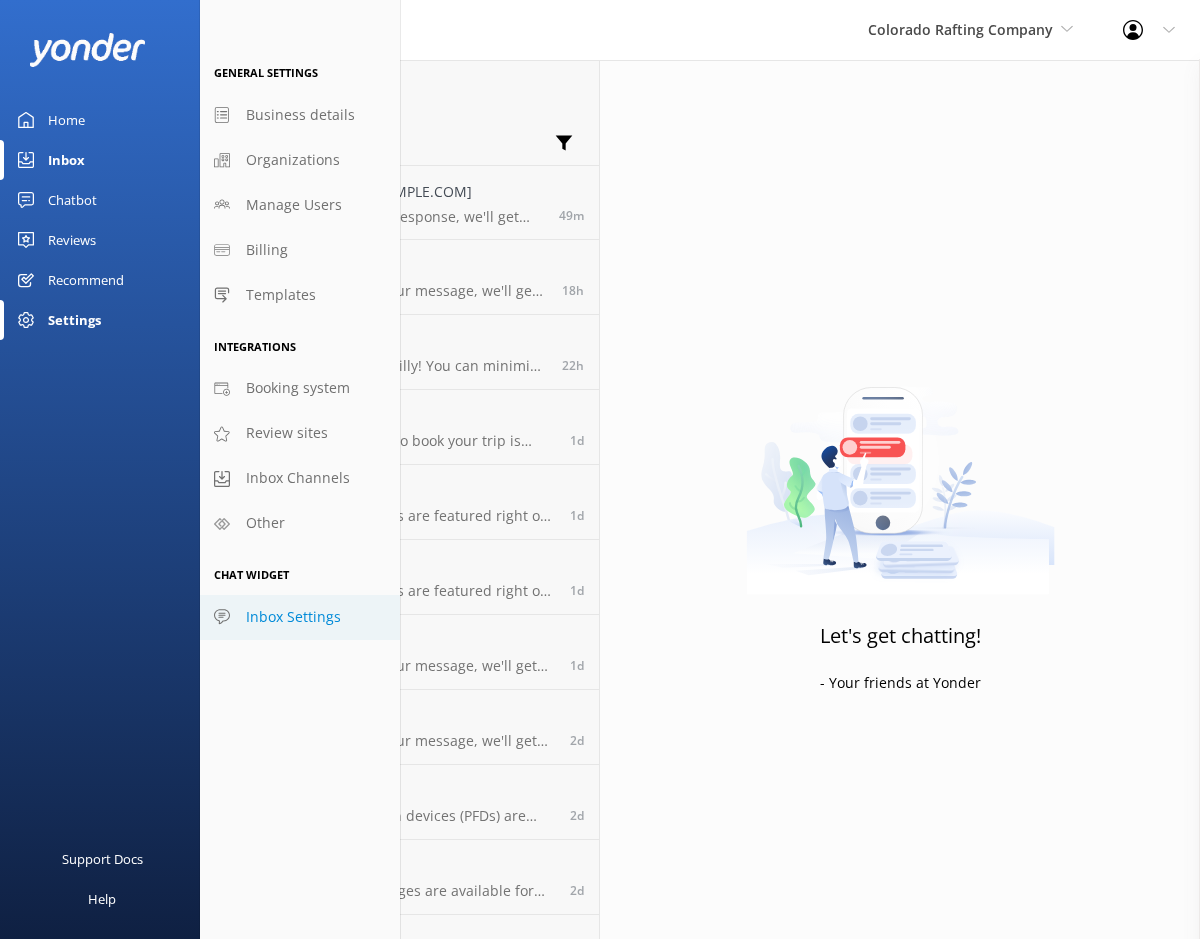 click on "Inbox Settings" at bounding box center [293, 617] 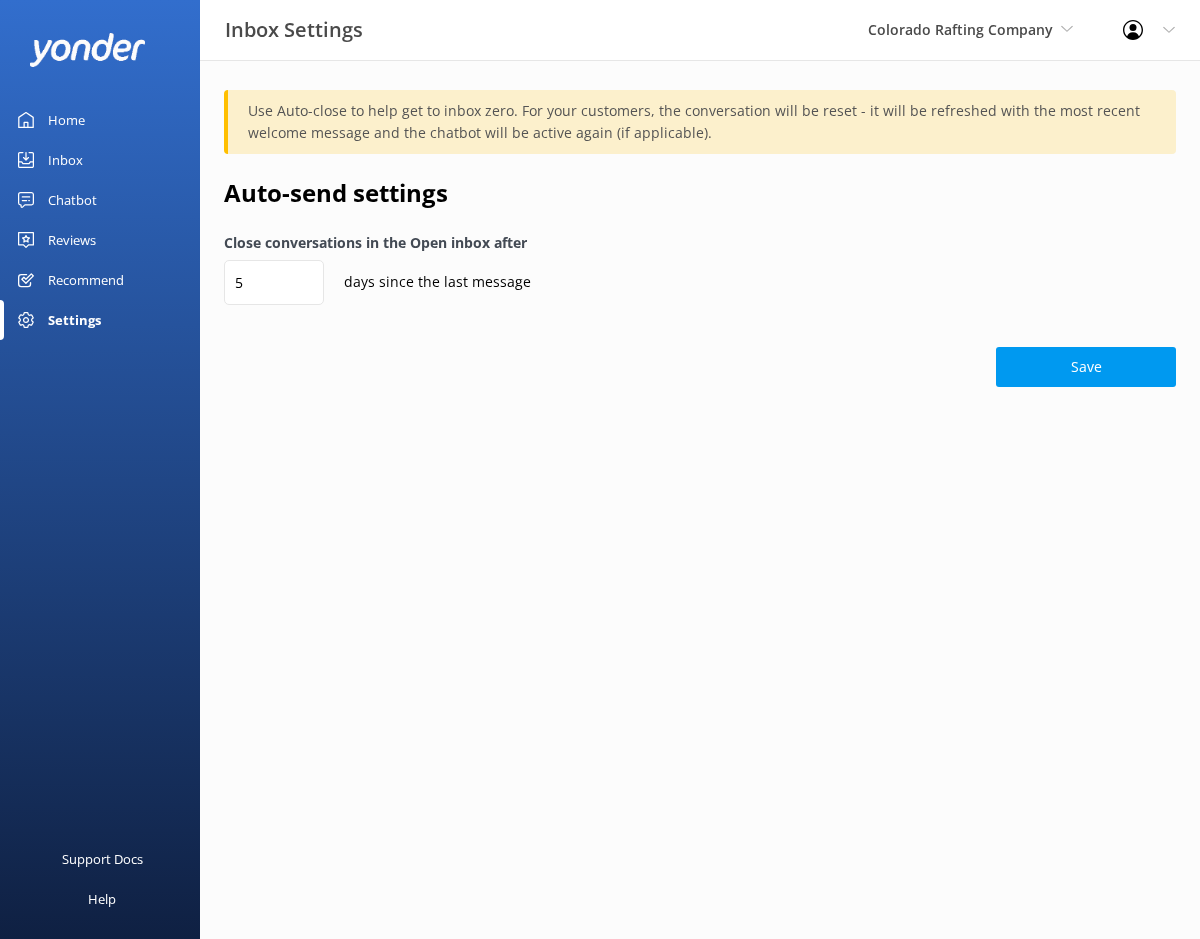 click on "Settings" at bounding box center [74, 320] 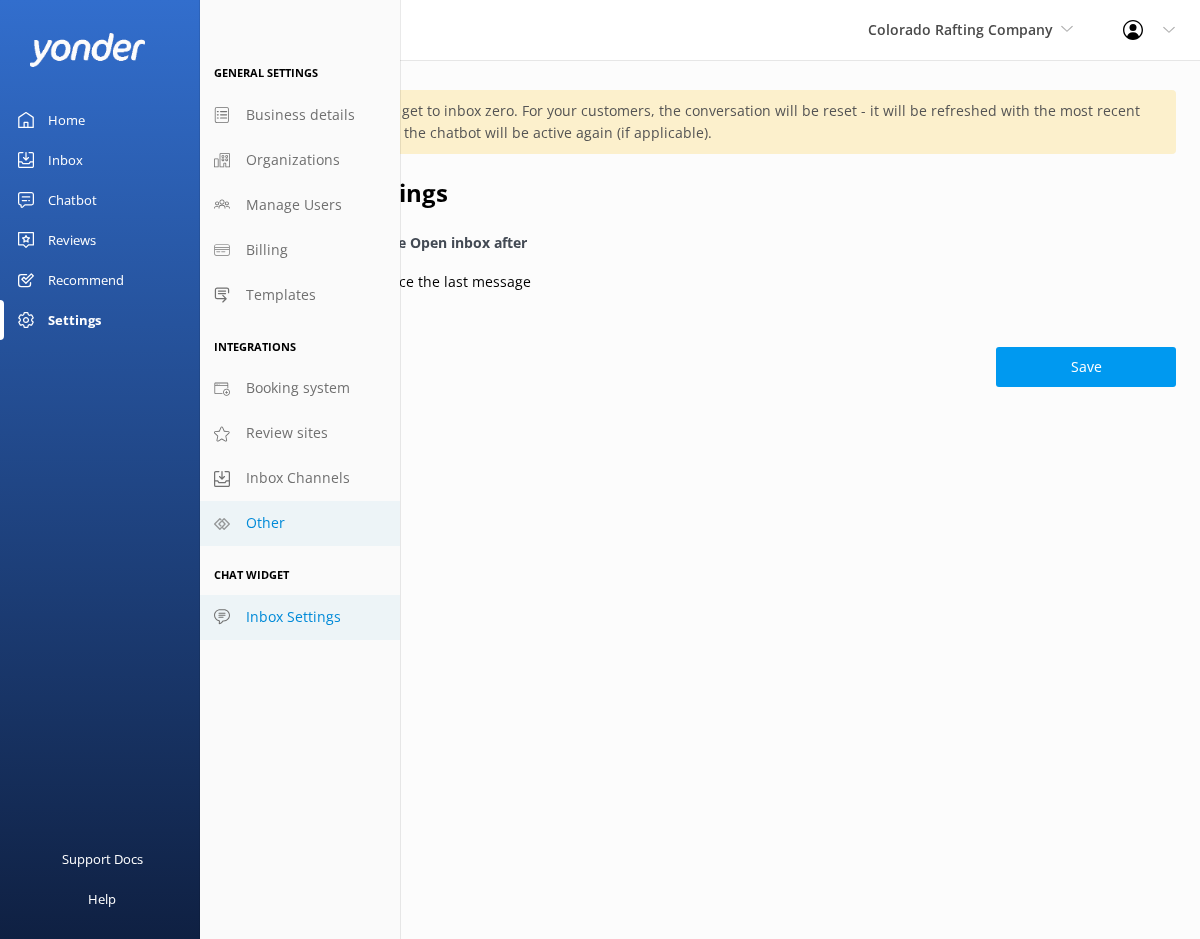click on "Other" at bounding box center [265, 523] 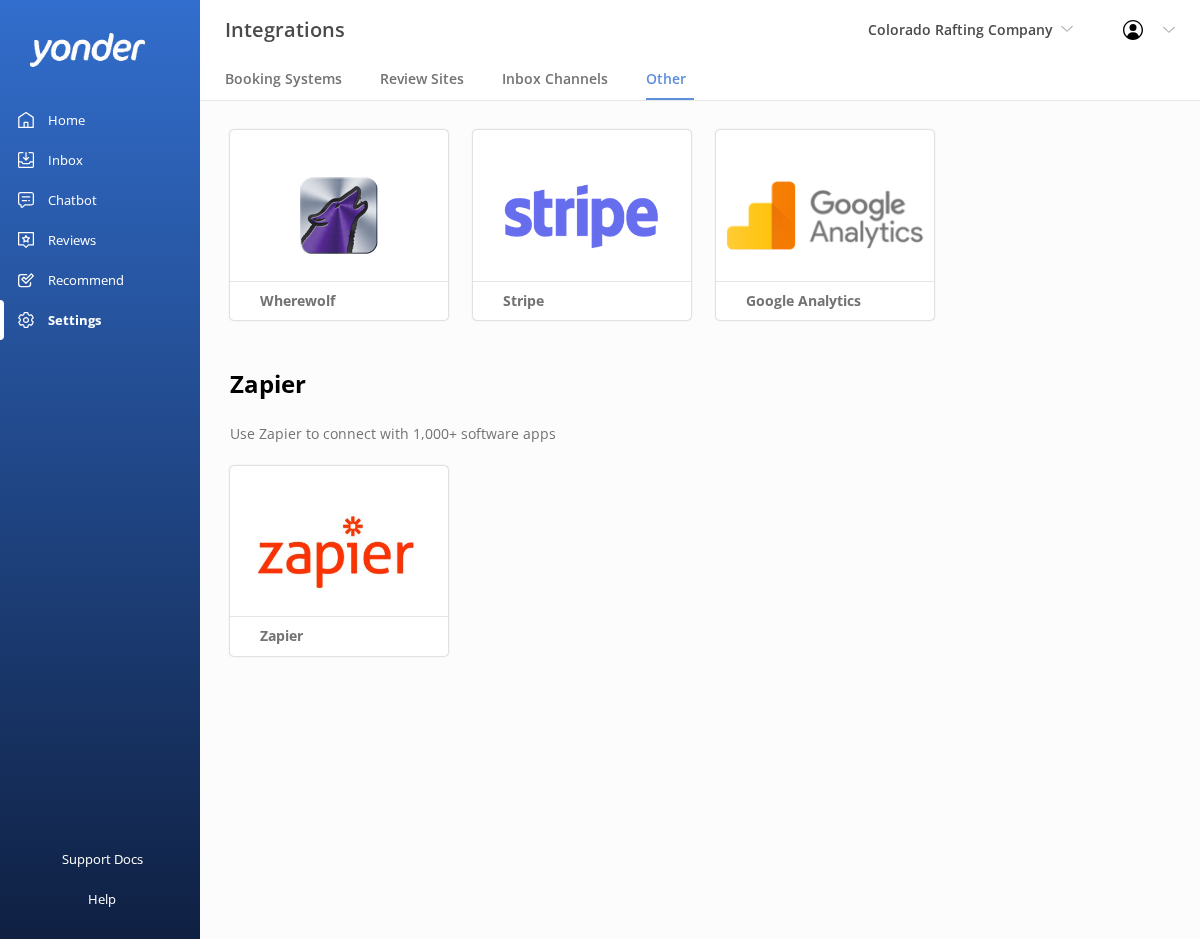 click on "Settings" at bounding box center [74, 320] 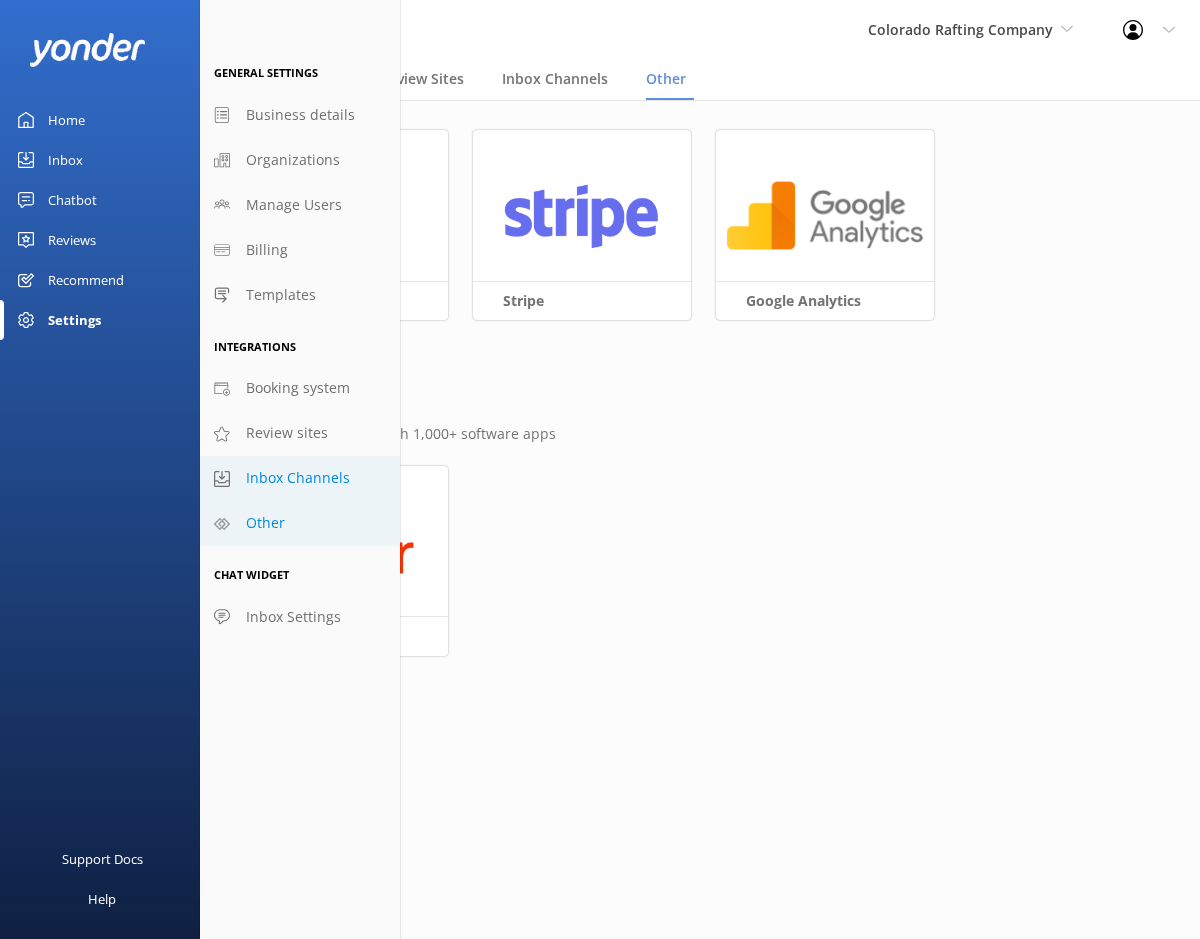 click on "Inbox Channels" at bounding box center [298, 478] 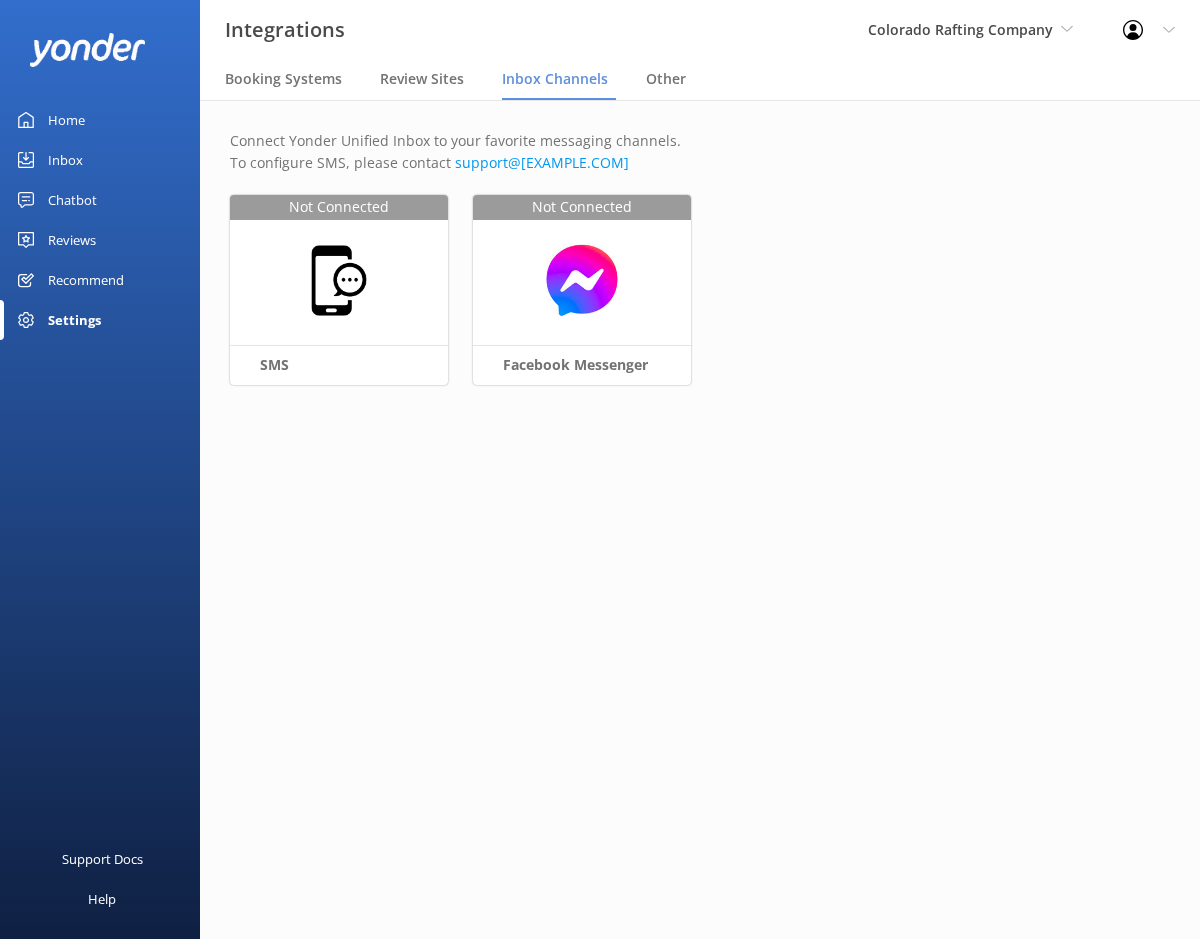 click on "Recommend" at bounding box center (86, 280) 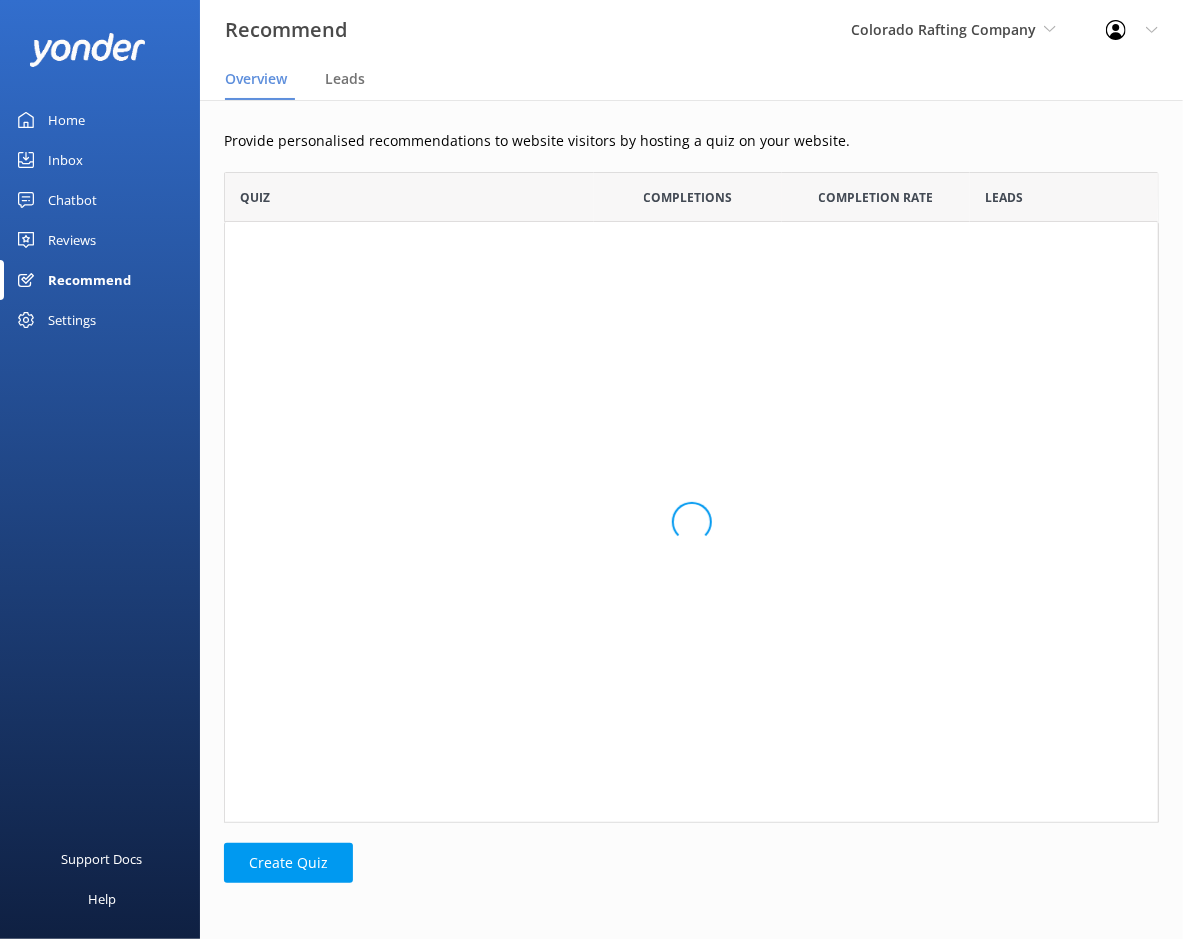scroll, scrollTop: 18, scrollLeft: 17, axis: both 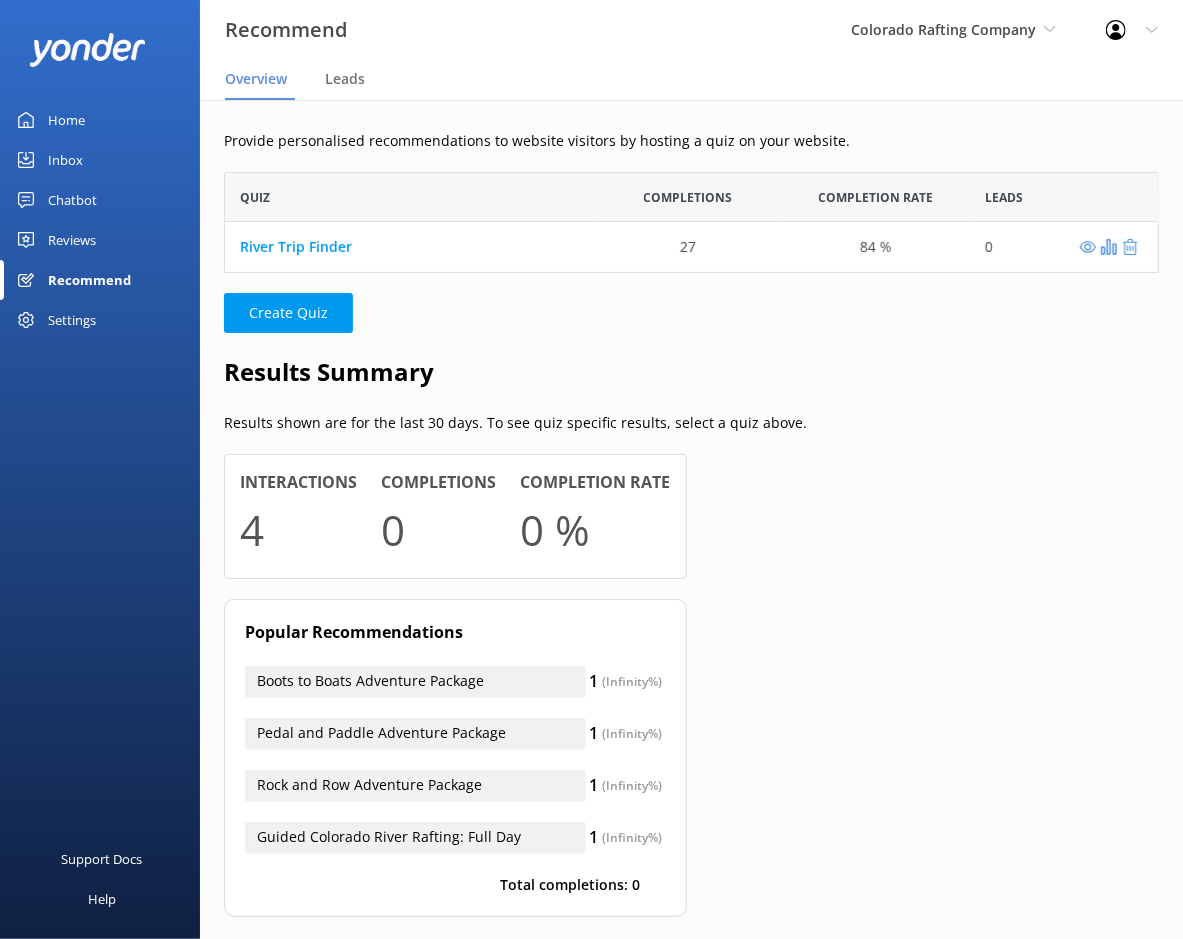 click on "Reviews" at bounding box center (72, 240) 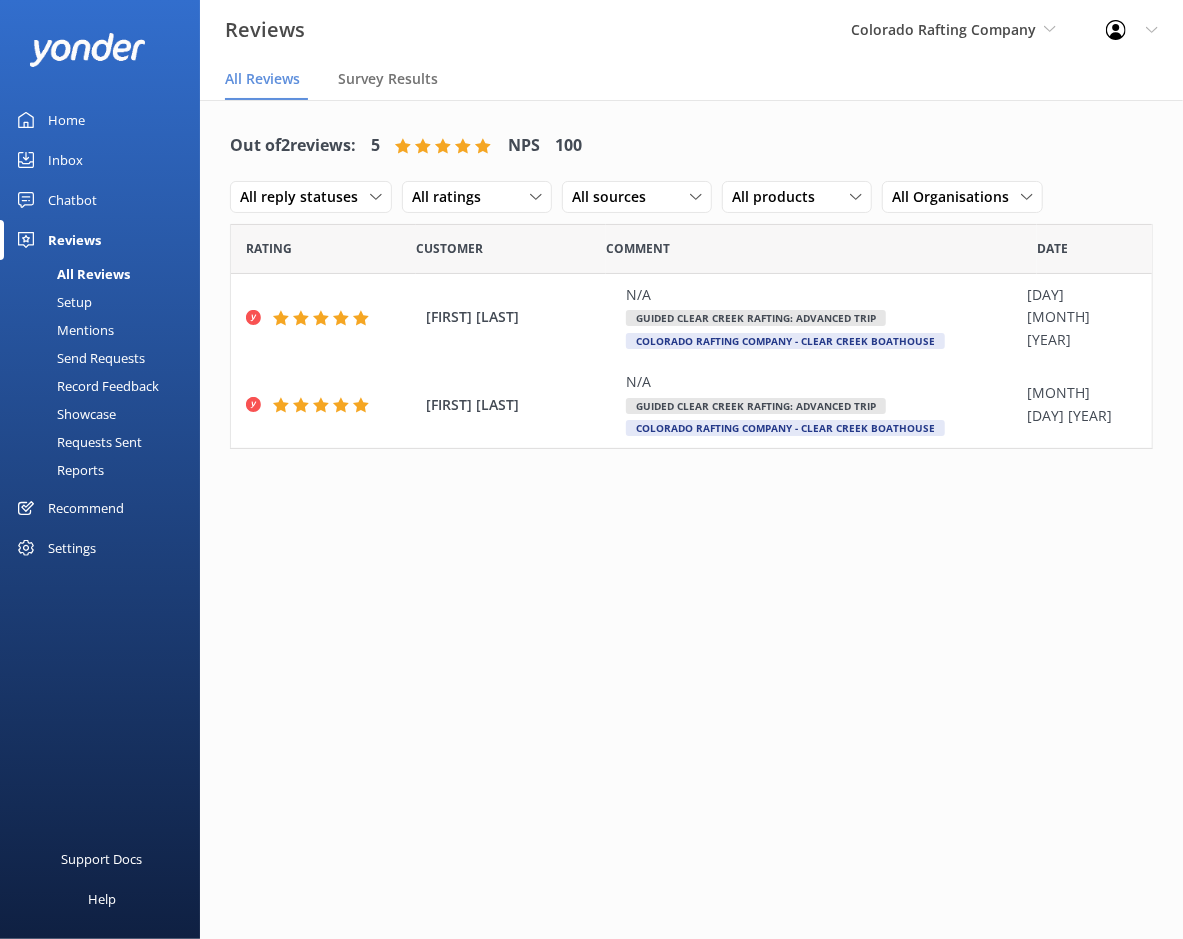 click on "Chatbot" at bounding box center [72, 200] 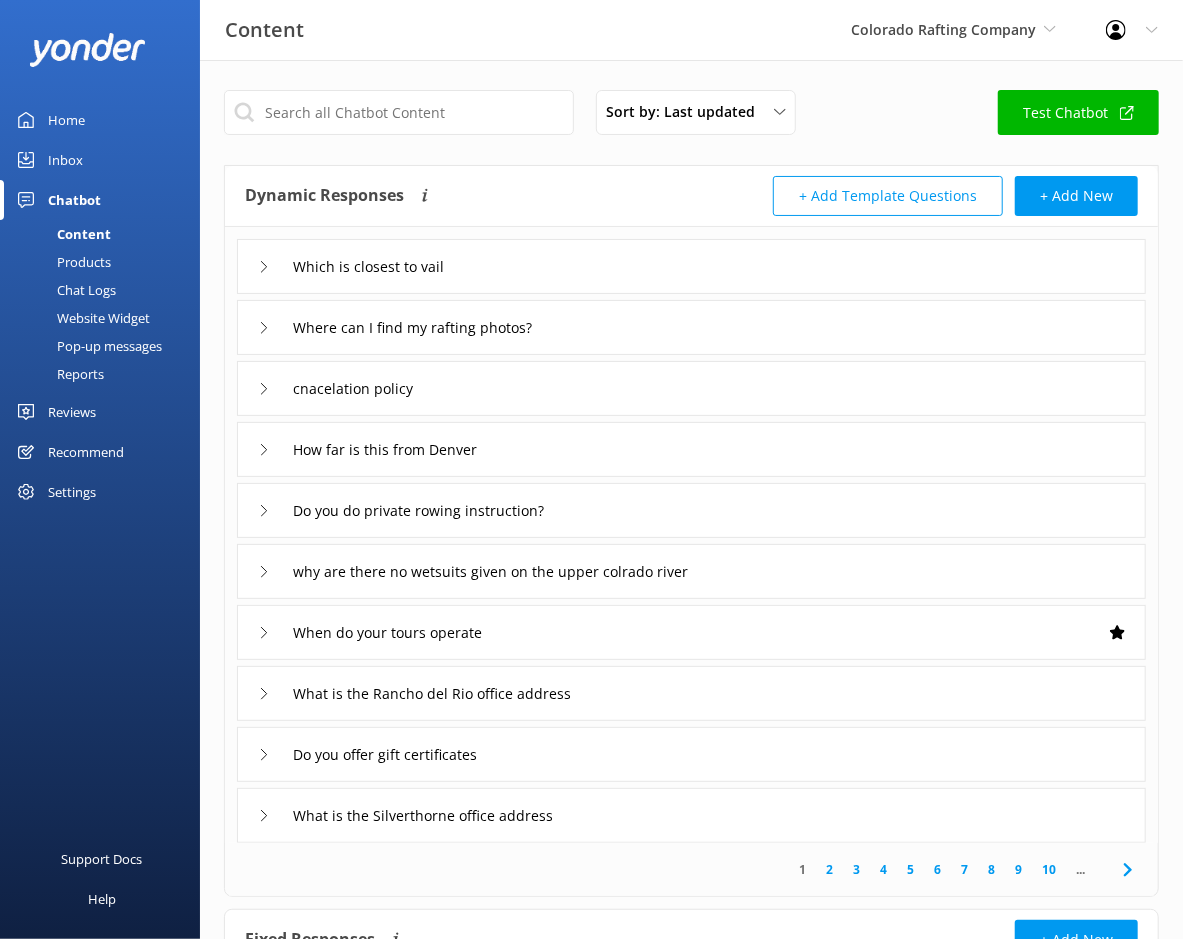 click on "Content" at bounding box center [61, 234] 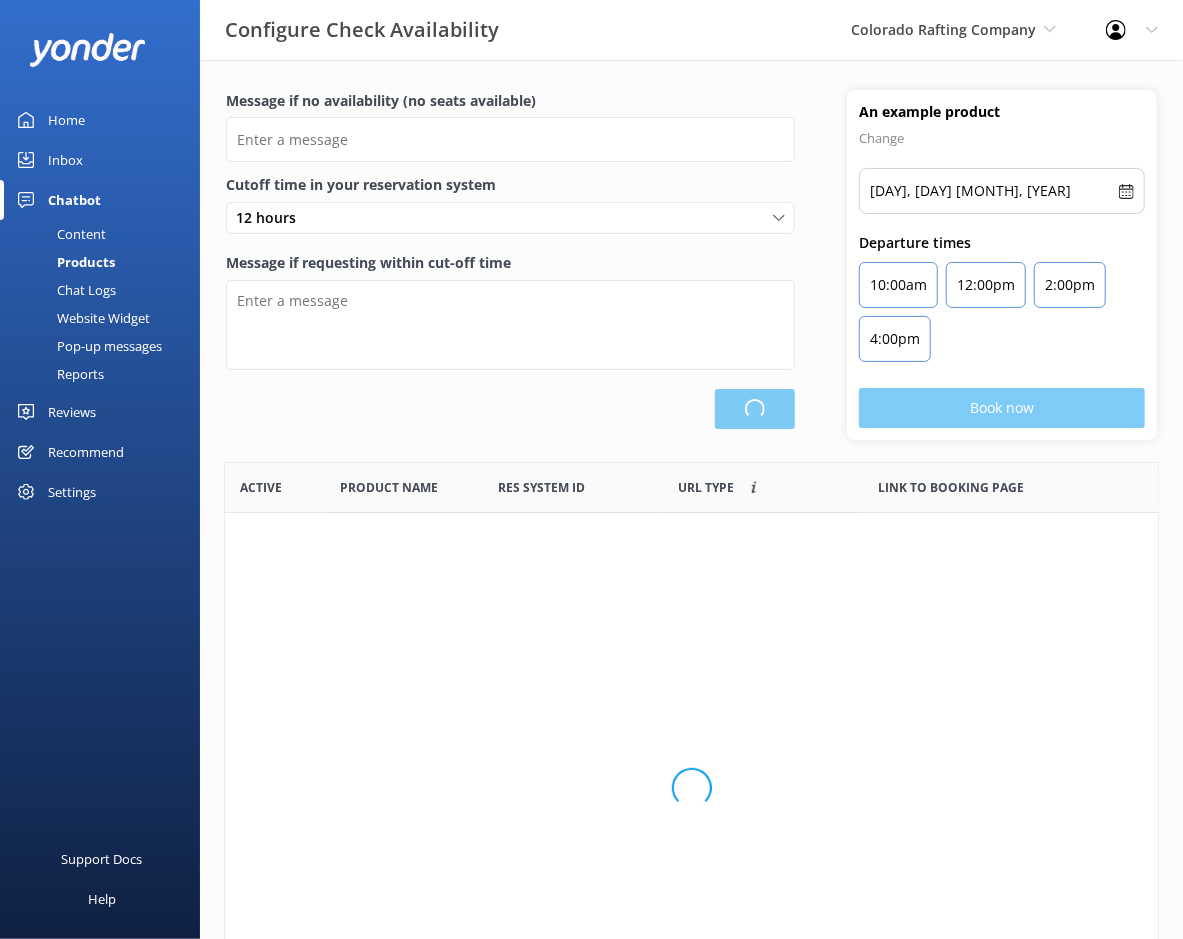 scroll, scrollTop: 18, scrollLeft: 17, axis: both 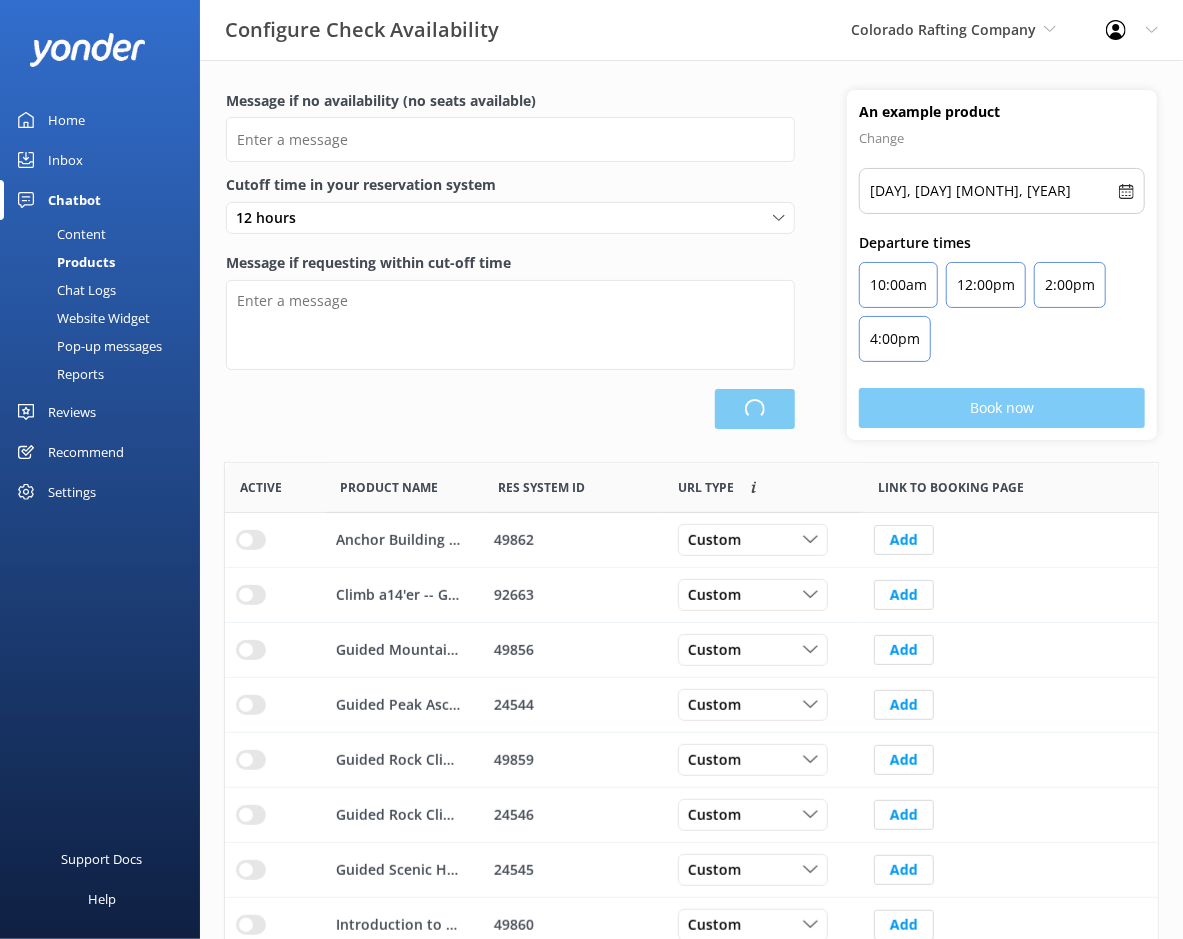 type on "There are no seats available, please check an alternative day" 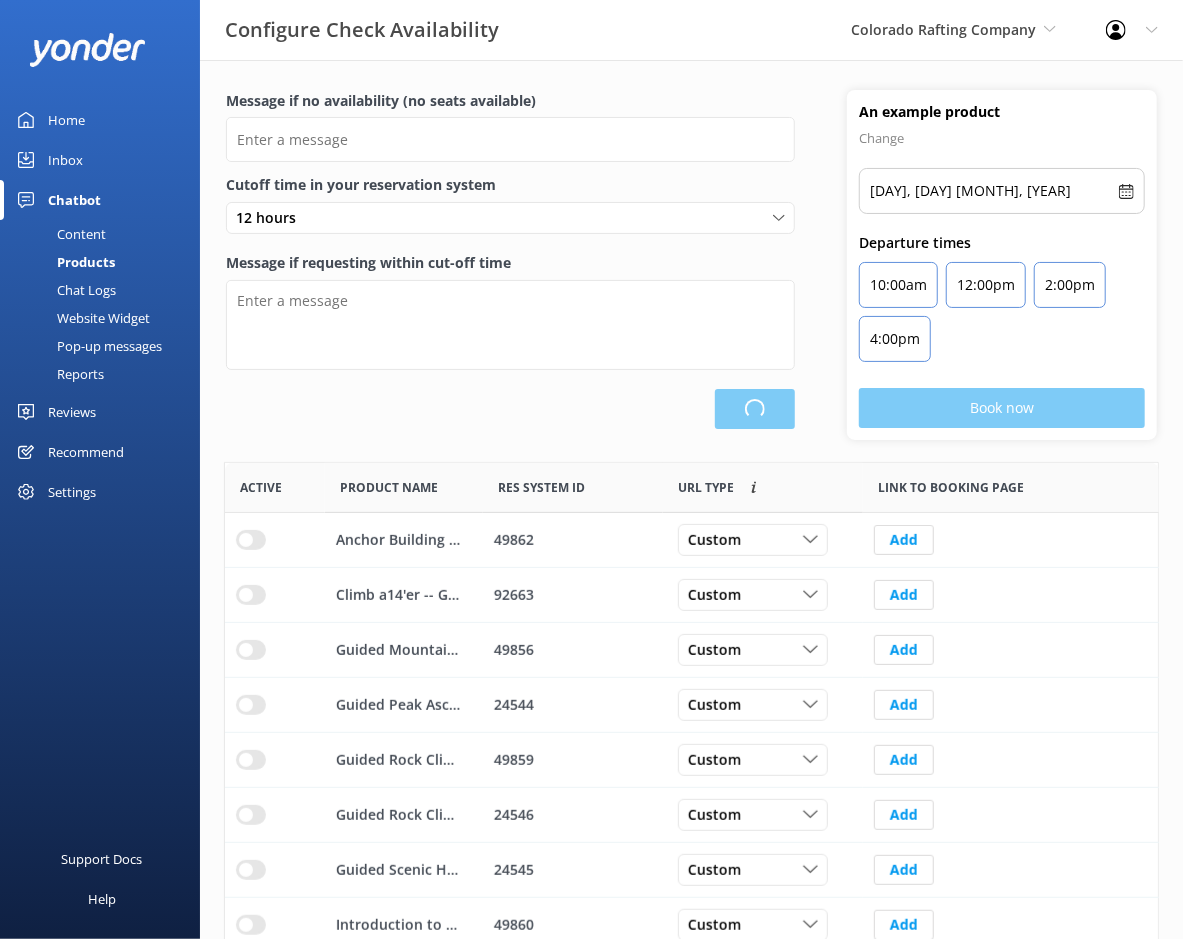 type on "Our online booking system closes 24 prior to departure, but we may still have openings. Please phone us to check availability and book." 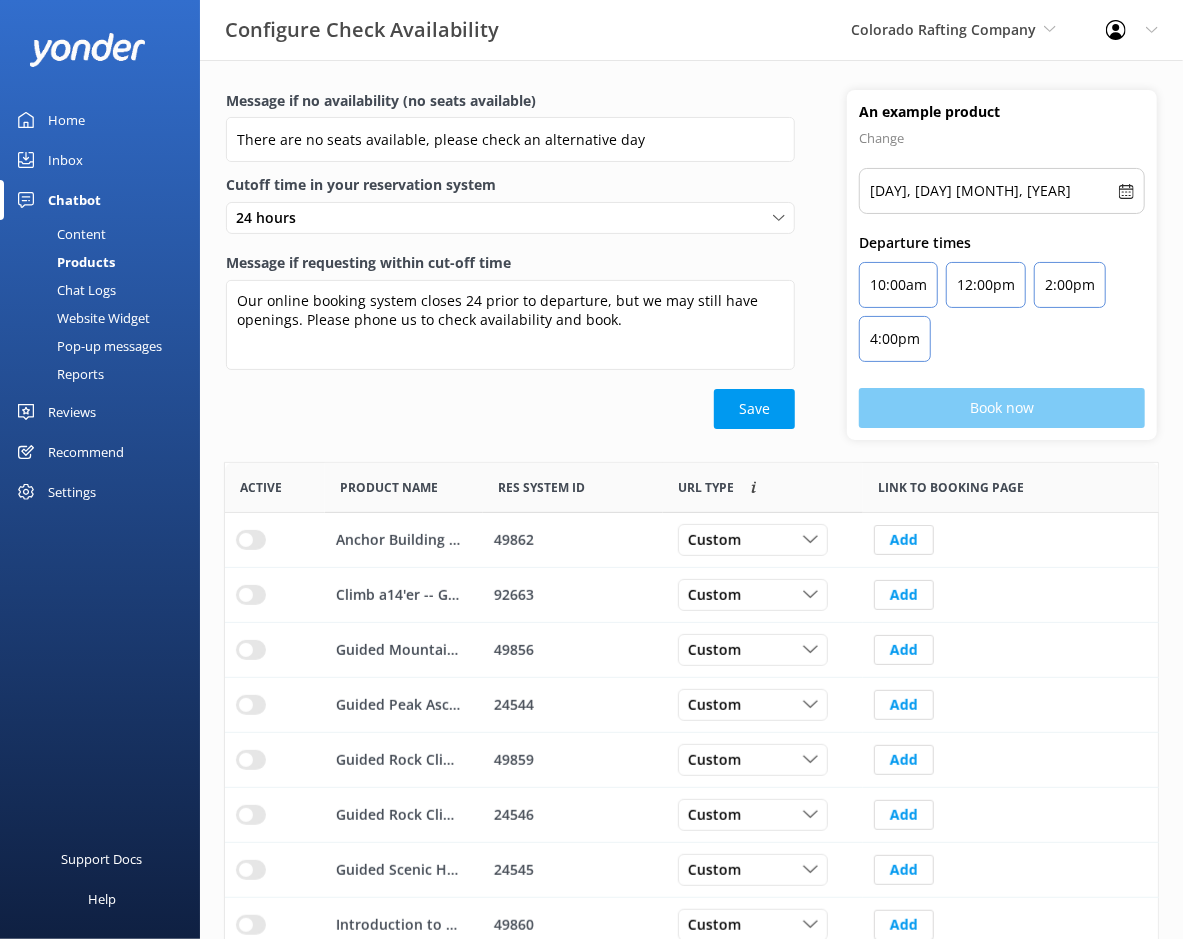 click on "Chat Logs" at bounding box center (64, 290) 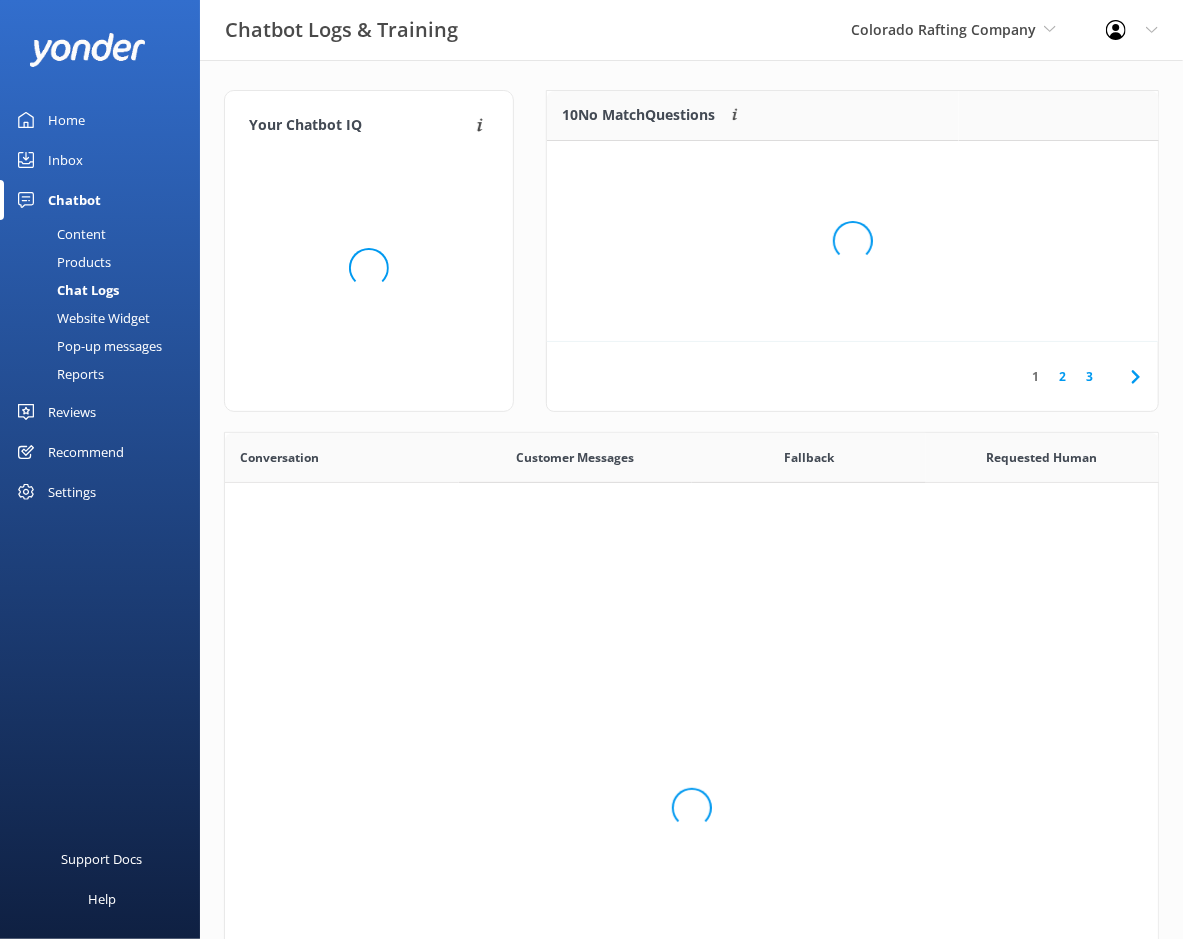 scroll, scrollTop: 18, scrollLeft: 17, axis: both 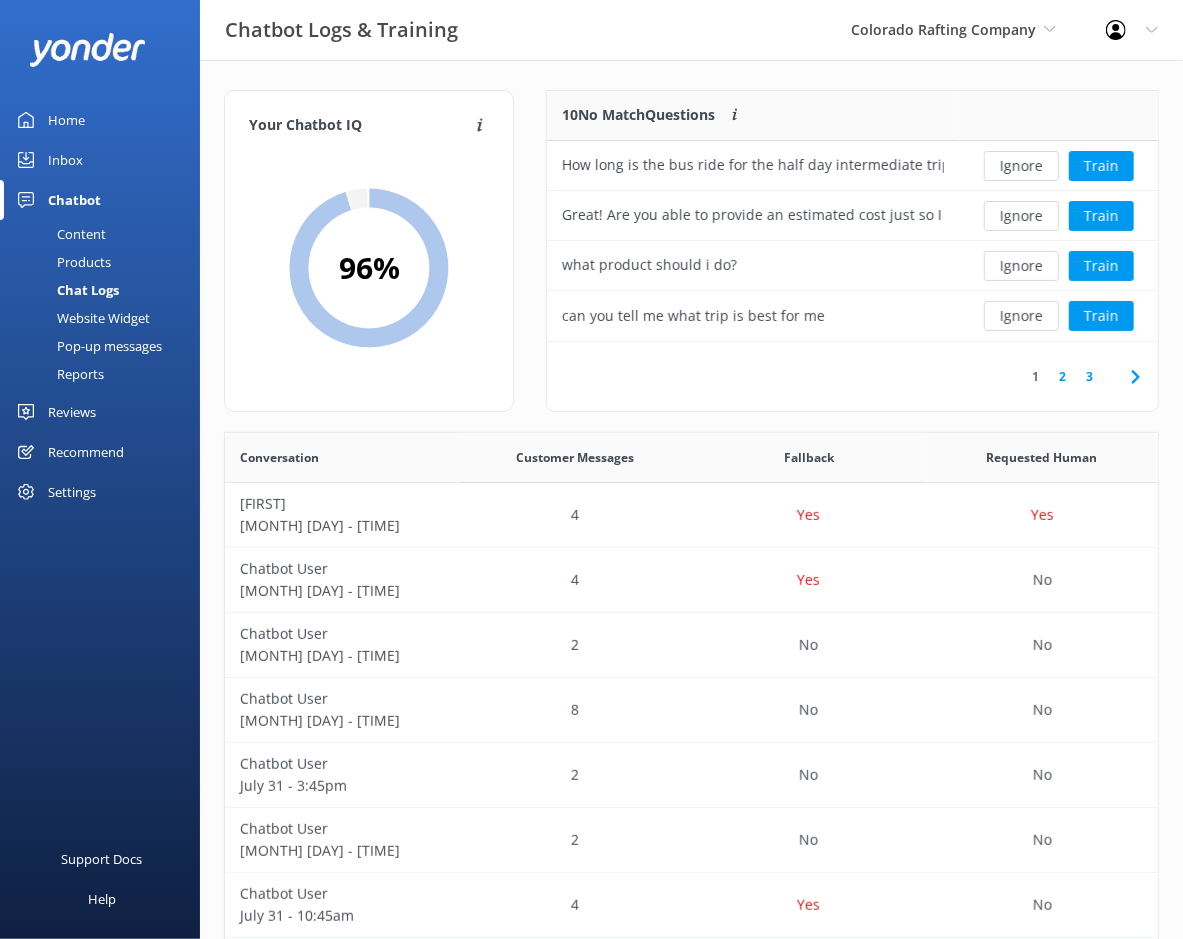 click on "Website Widget" at bounding box center (81, 318) 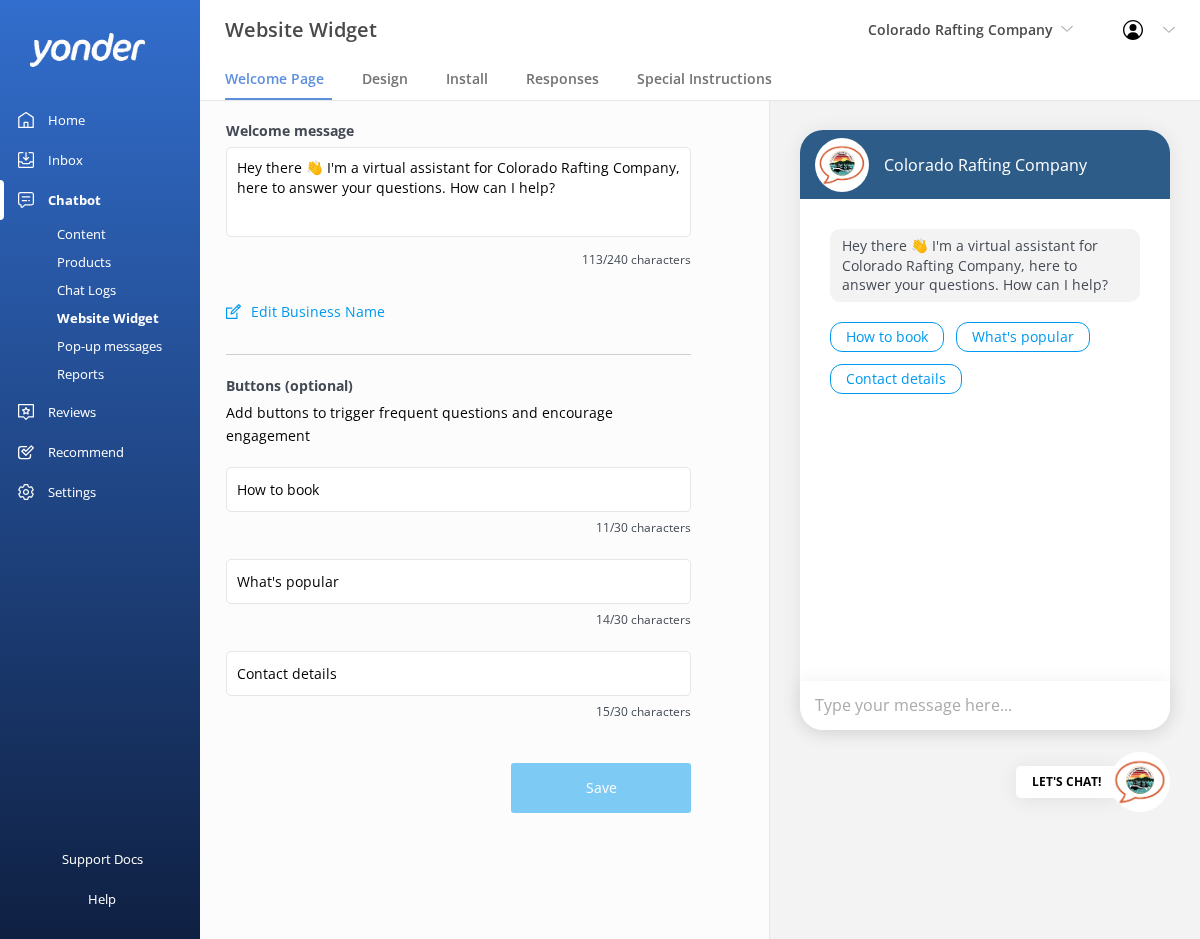 click on "Pop-up messages" at bounding box center (87, 346) 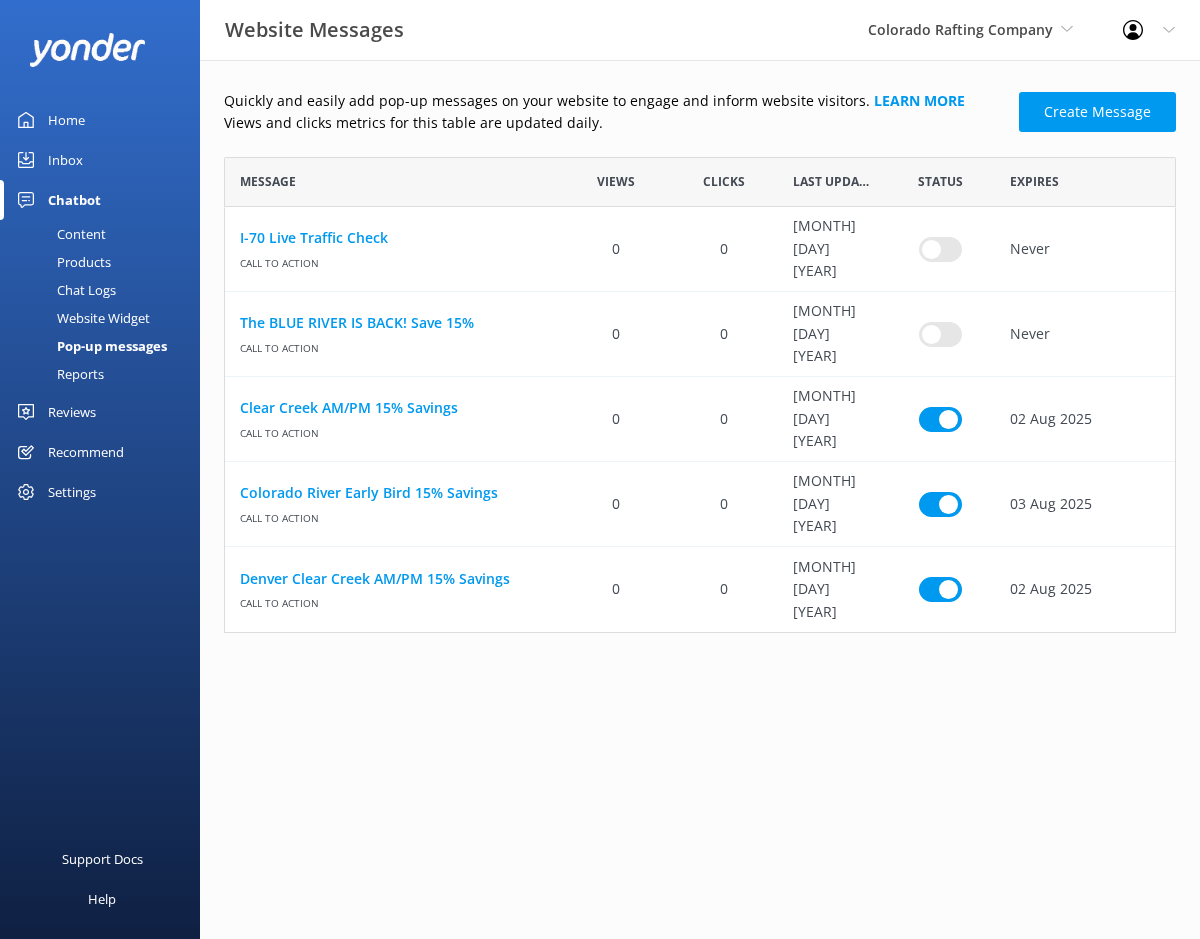 scroll, scrollTop: 18, scrollLeft: 17, axis: both 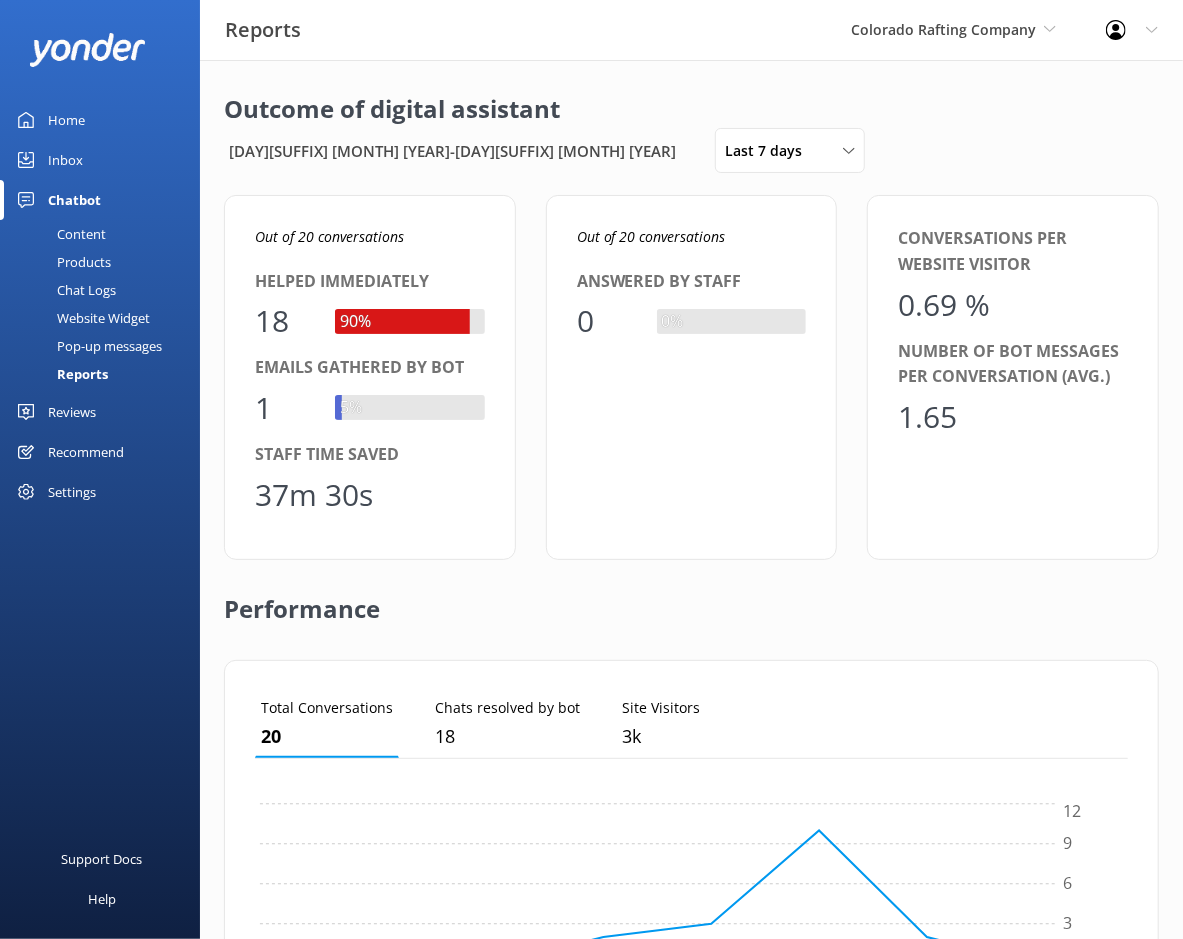 click on "Pop-up messages" at bounding box center (87, 346) 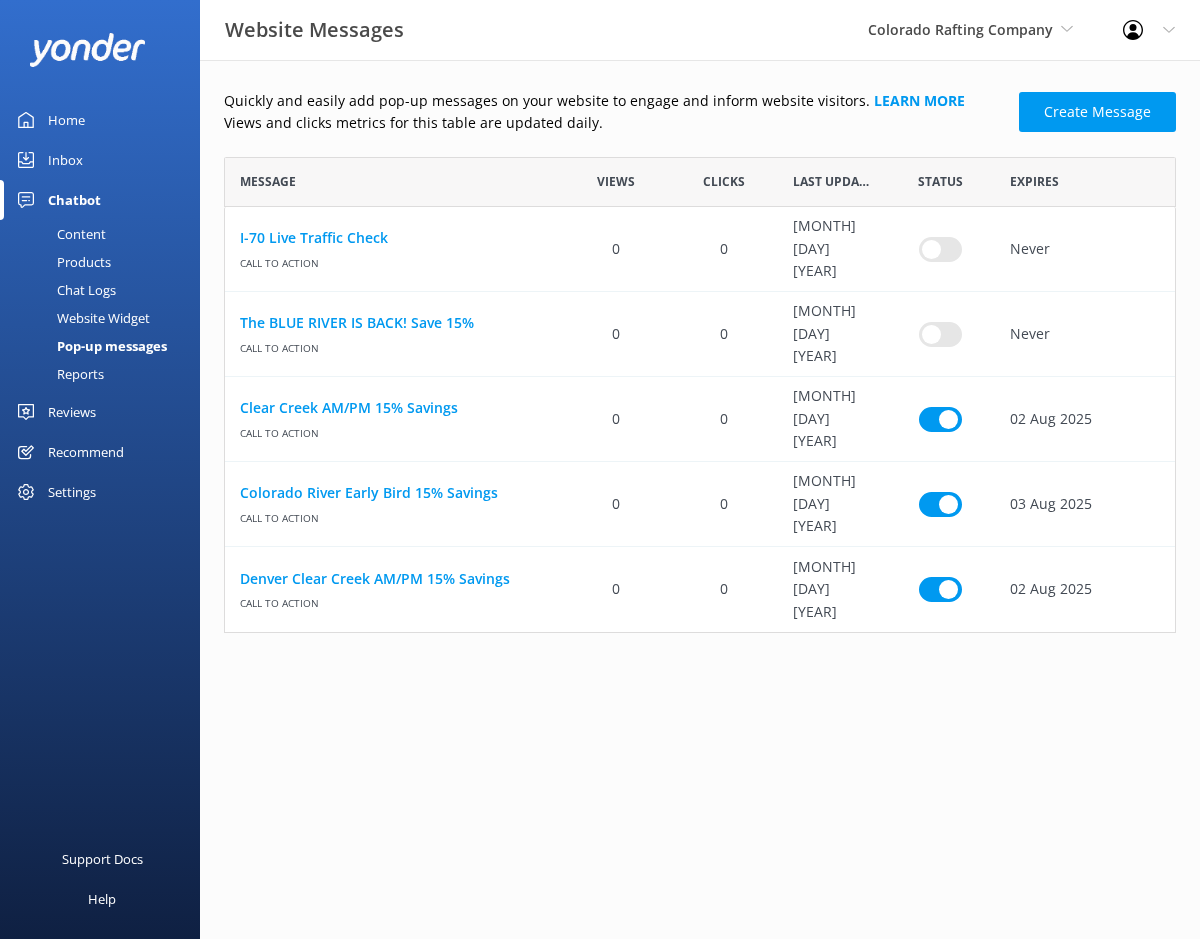 scroll, scrollTop: 18, scrollLeft: 17, axis: both 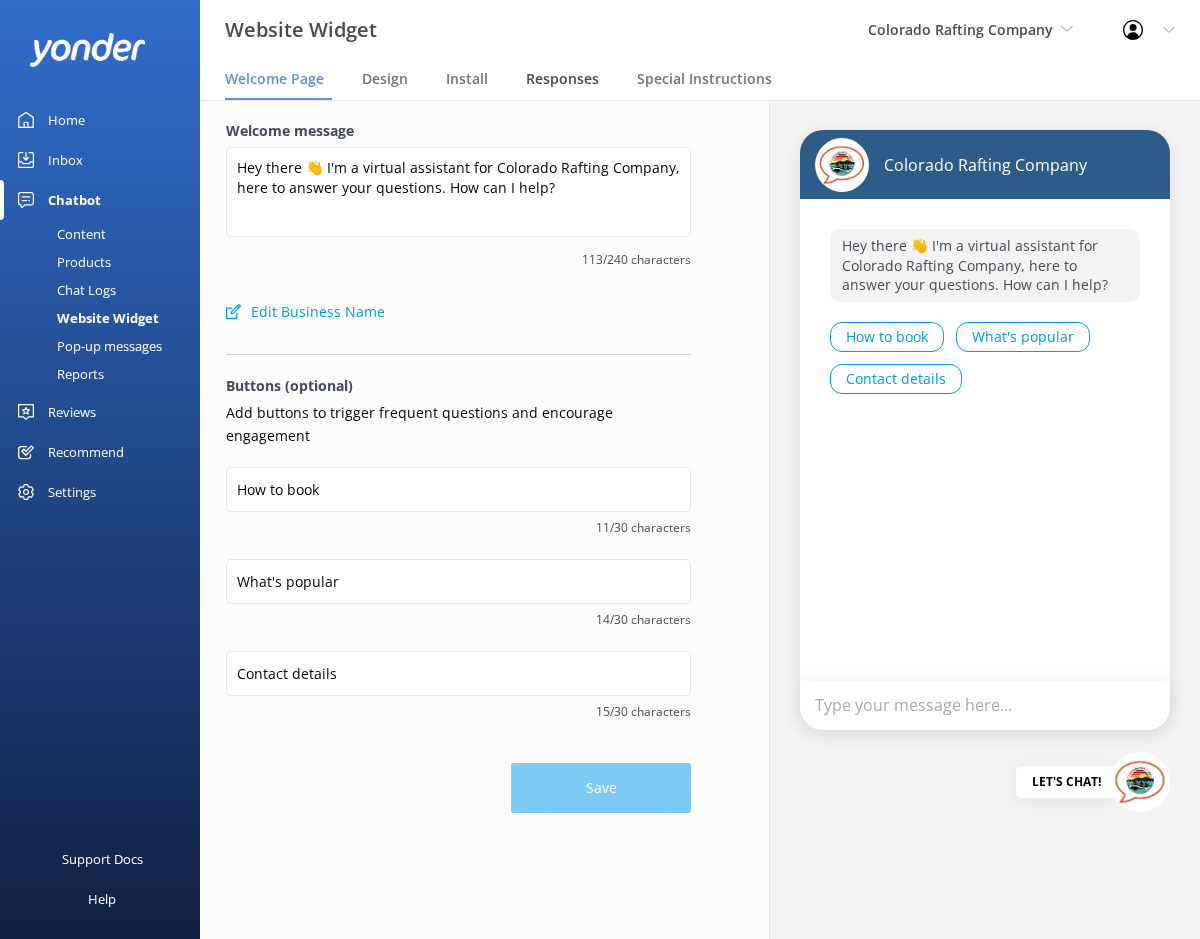 click on "Responses" at bounding box center [562, 79] 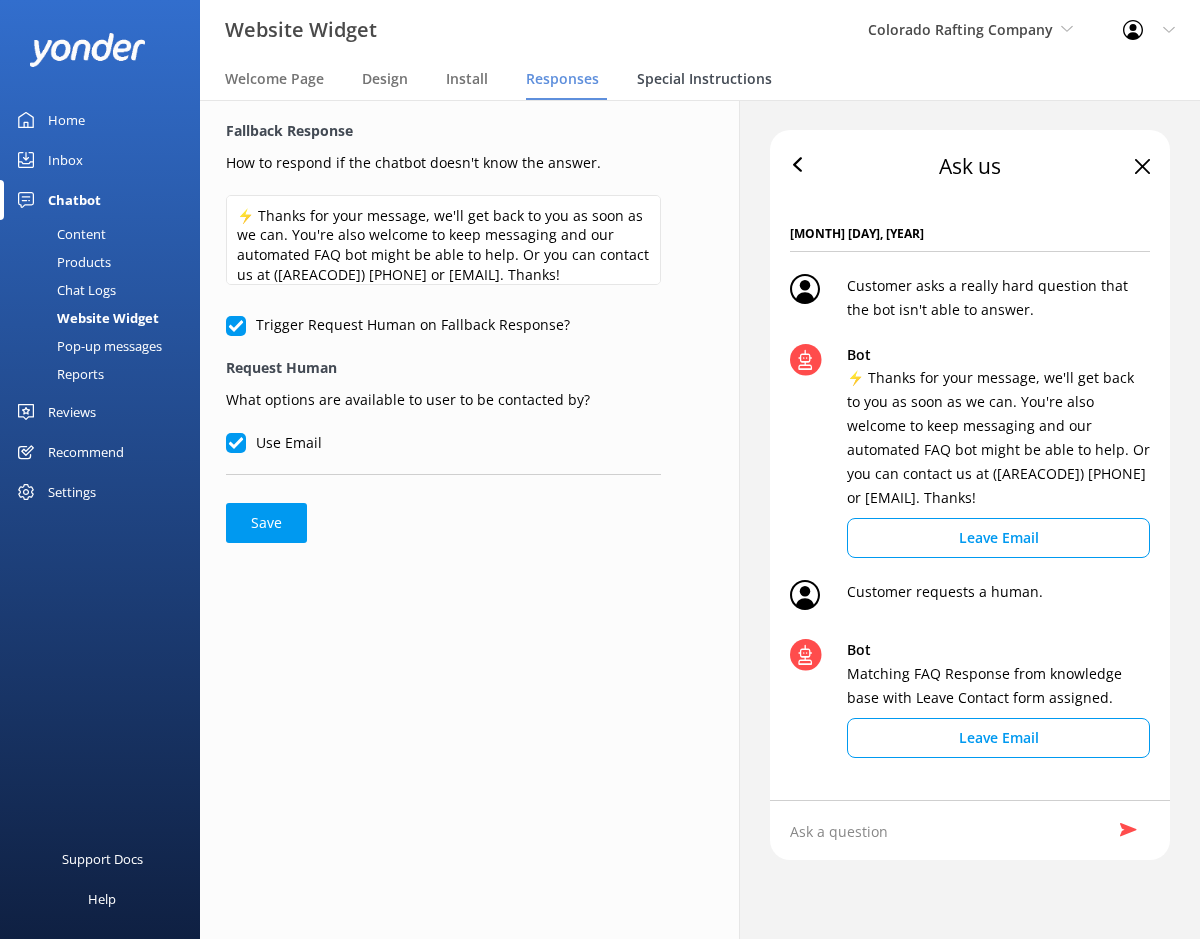 click on "Special Instructions" at bounding box center [704, 79] 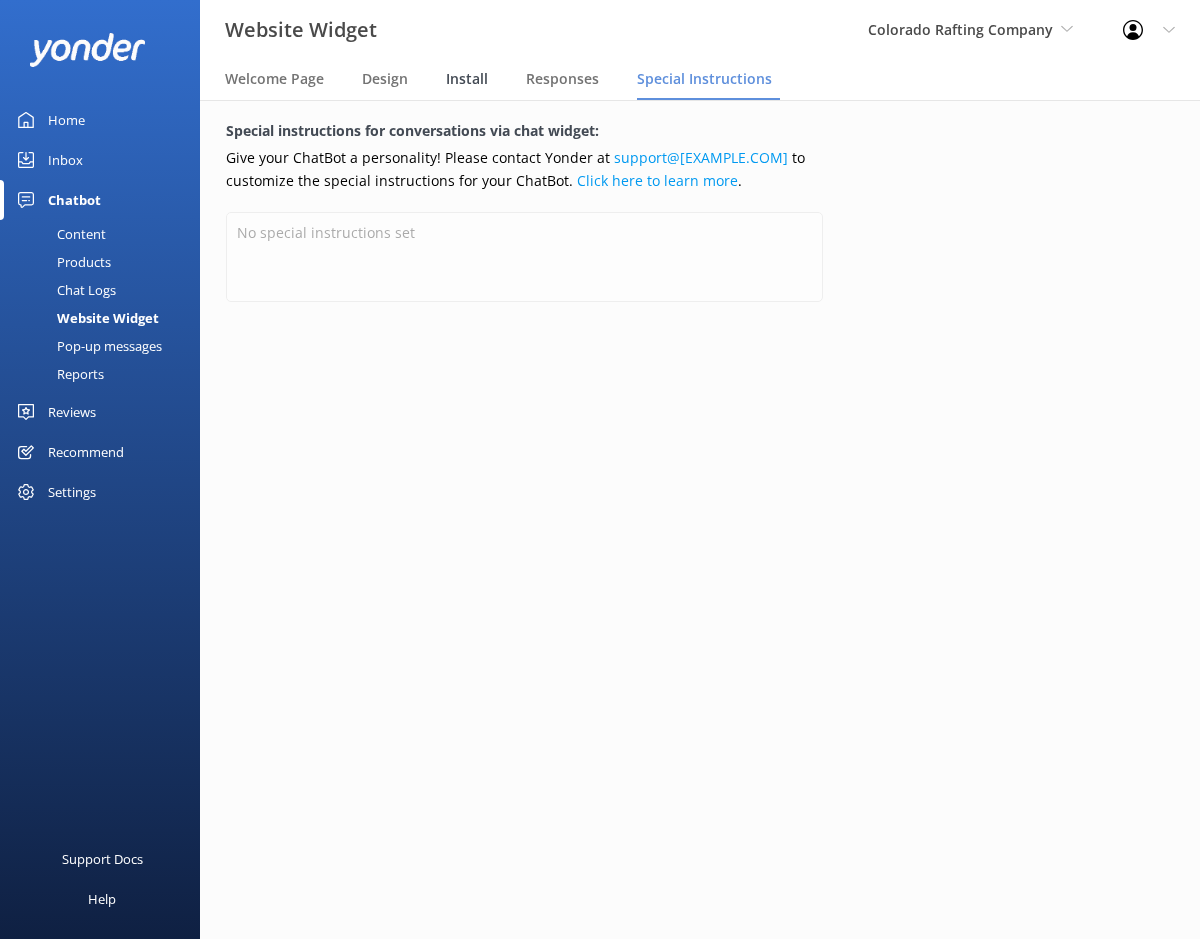 click on "Install" at bounding box center (467, 79) 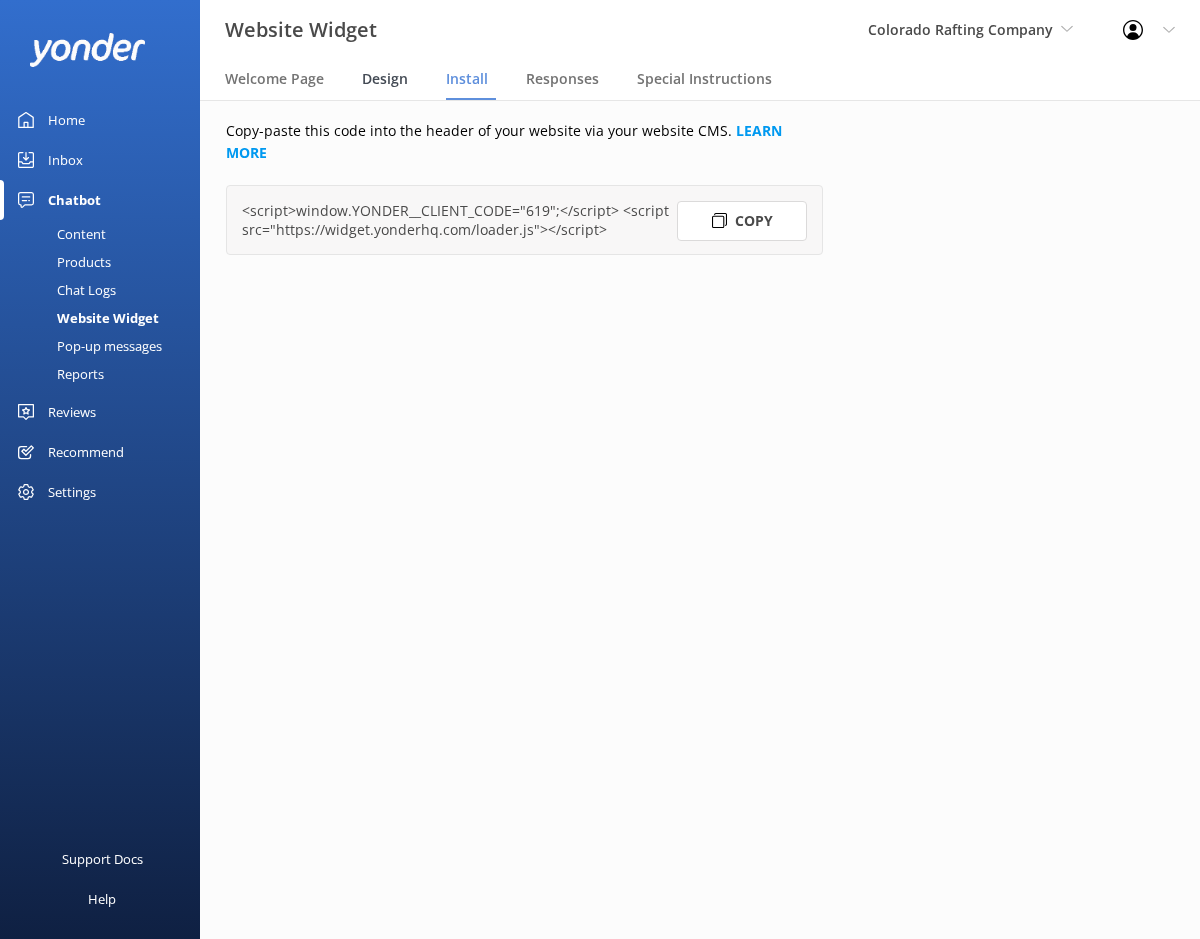 click on "Design" at bounding box center (385, 79) 